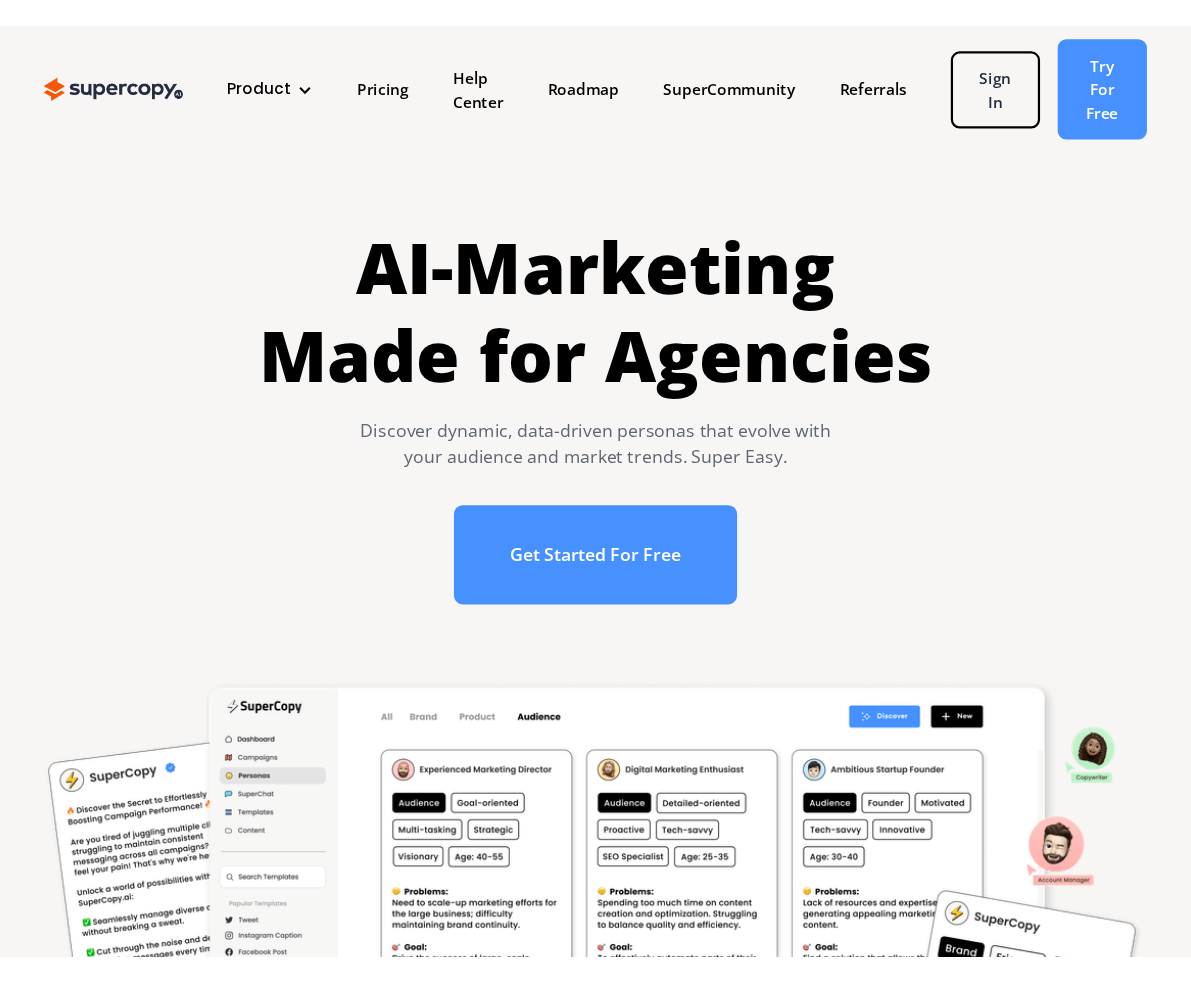 scroll, scrollTop: 0, scrollLeft: 0, axis: both 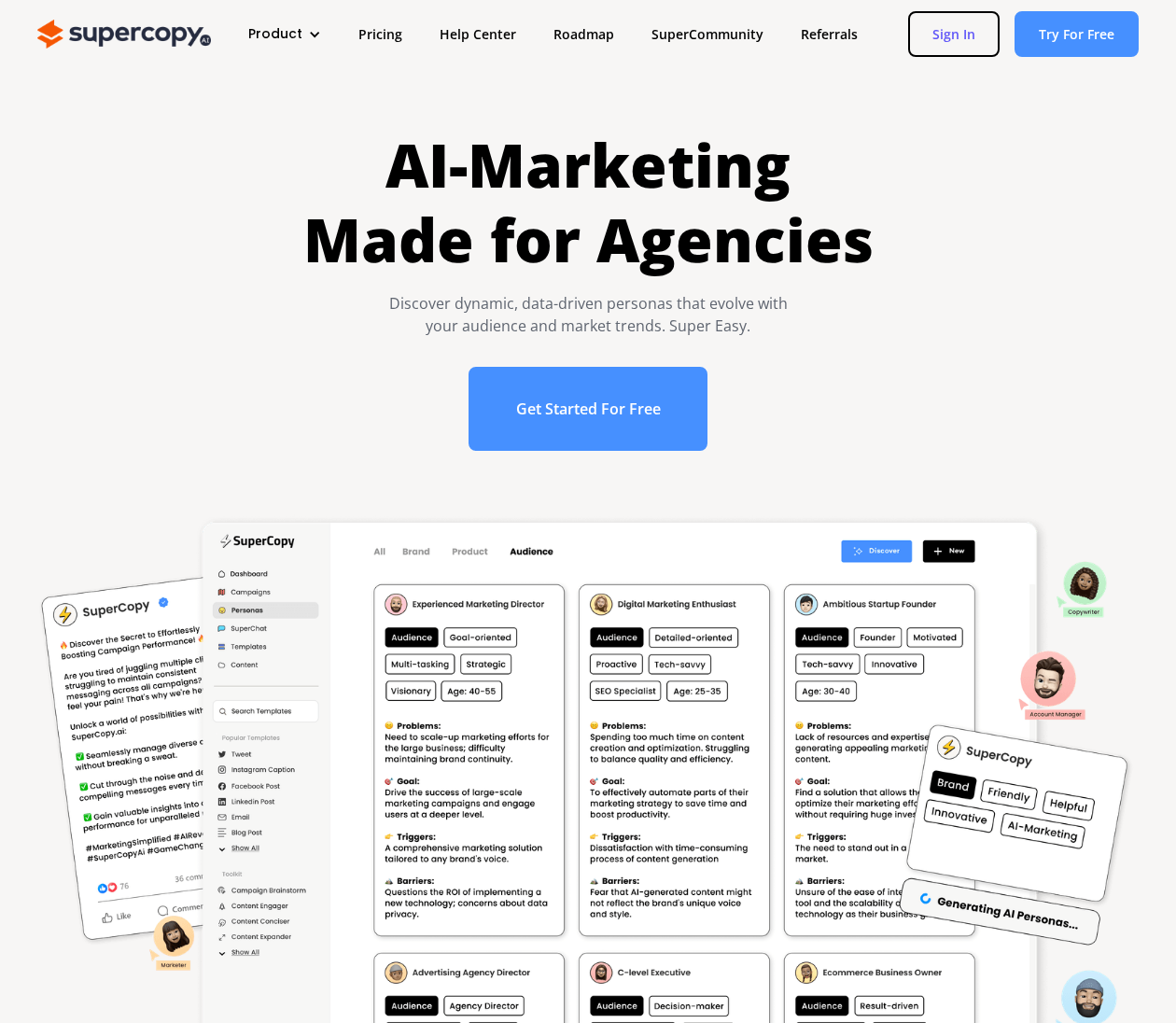 click on "Sign In" at bounding box center [954, 34] 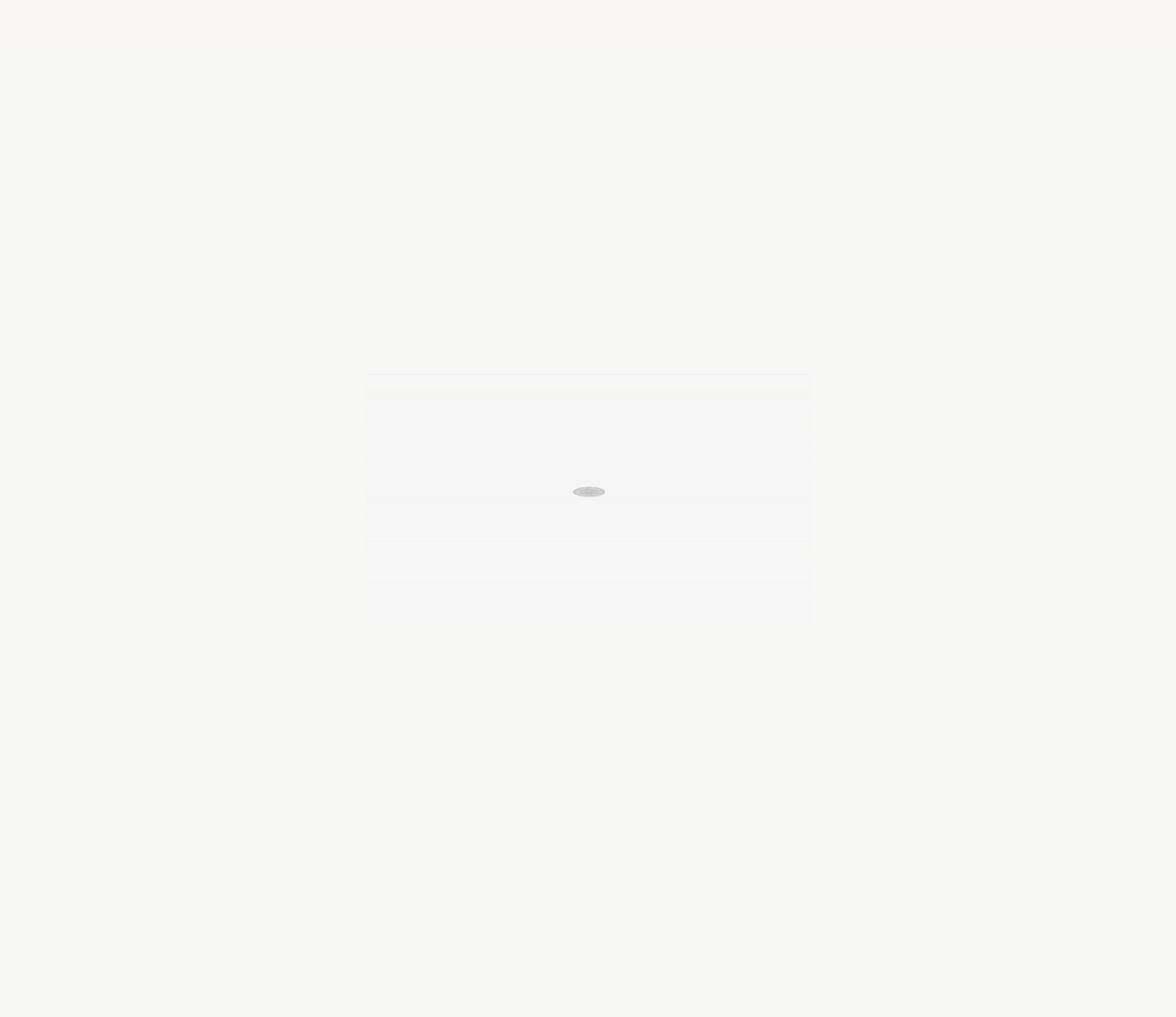 scroll, scrollTop: 0, scrollLeft: 0, axis: both 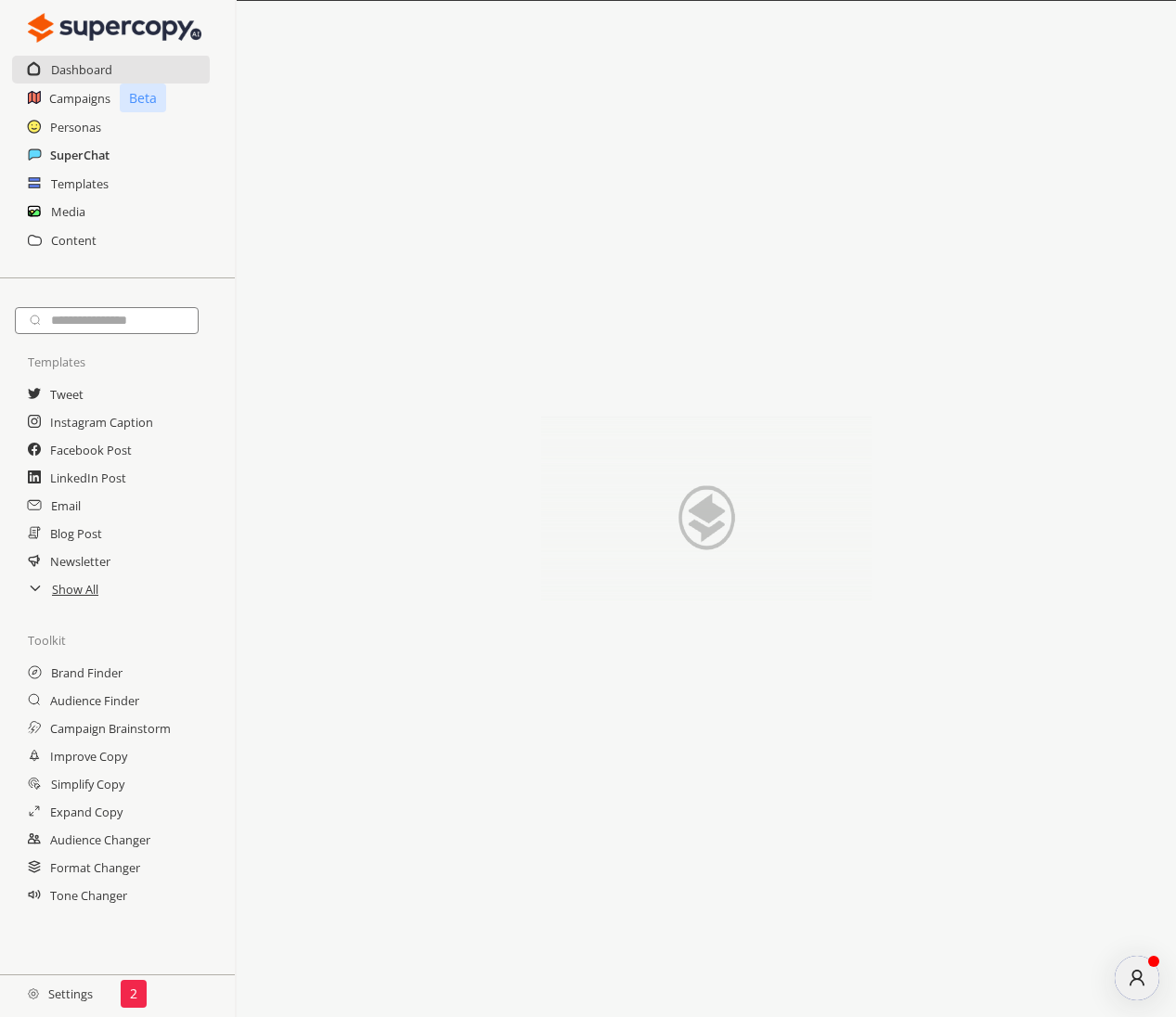 click on "SuperChat" at bounding box center [80, 155] 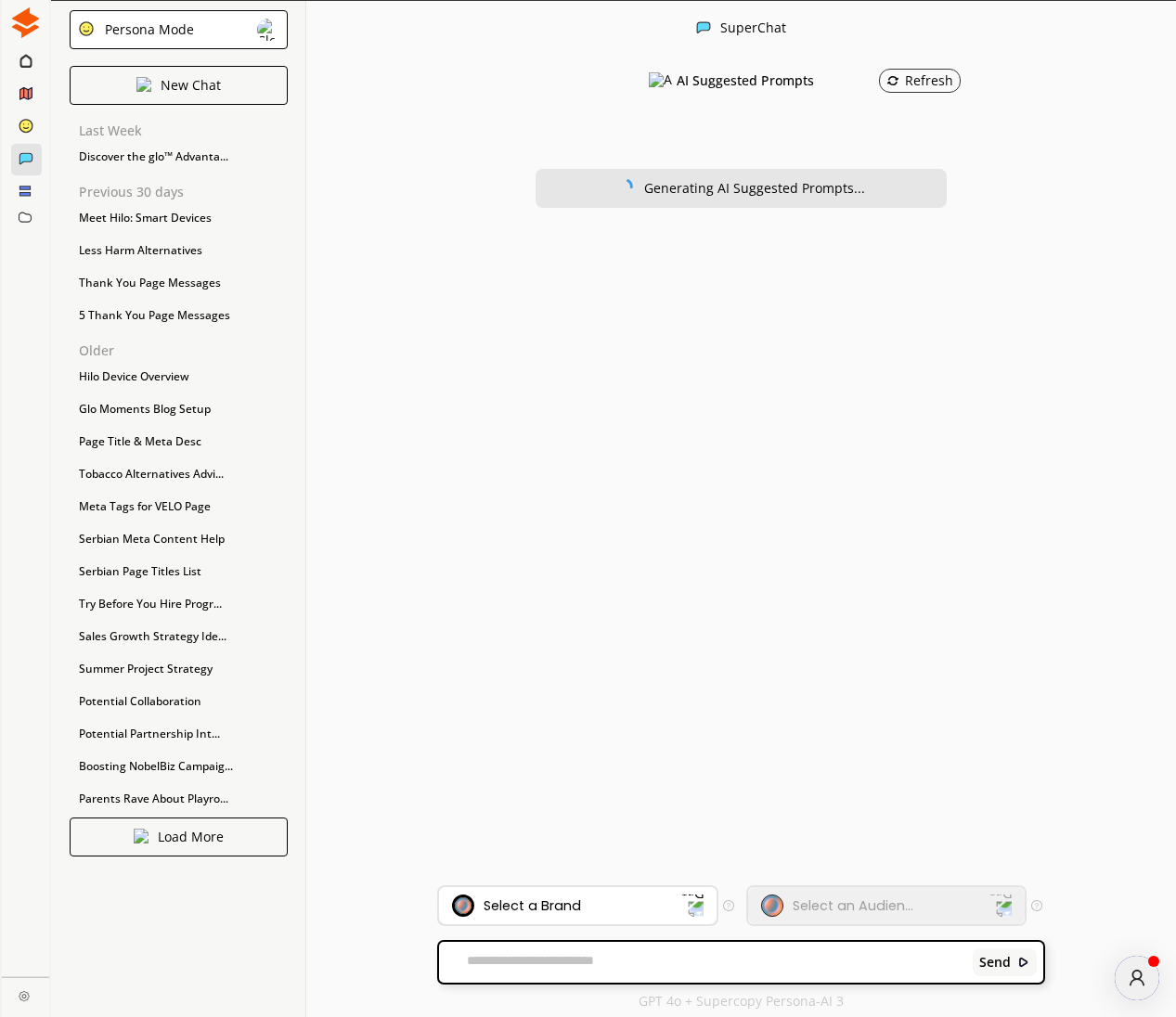 click on "Select a Brand" at bounding box center (566, 906) 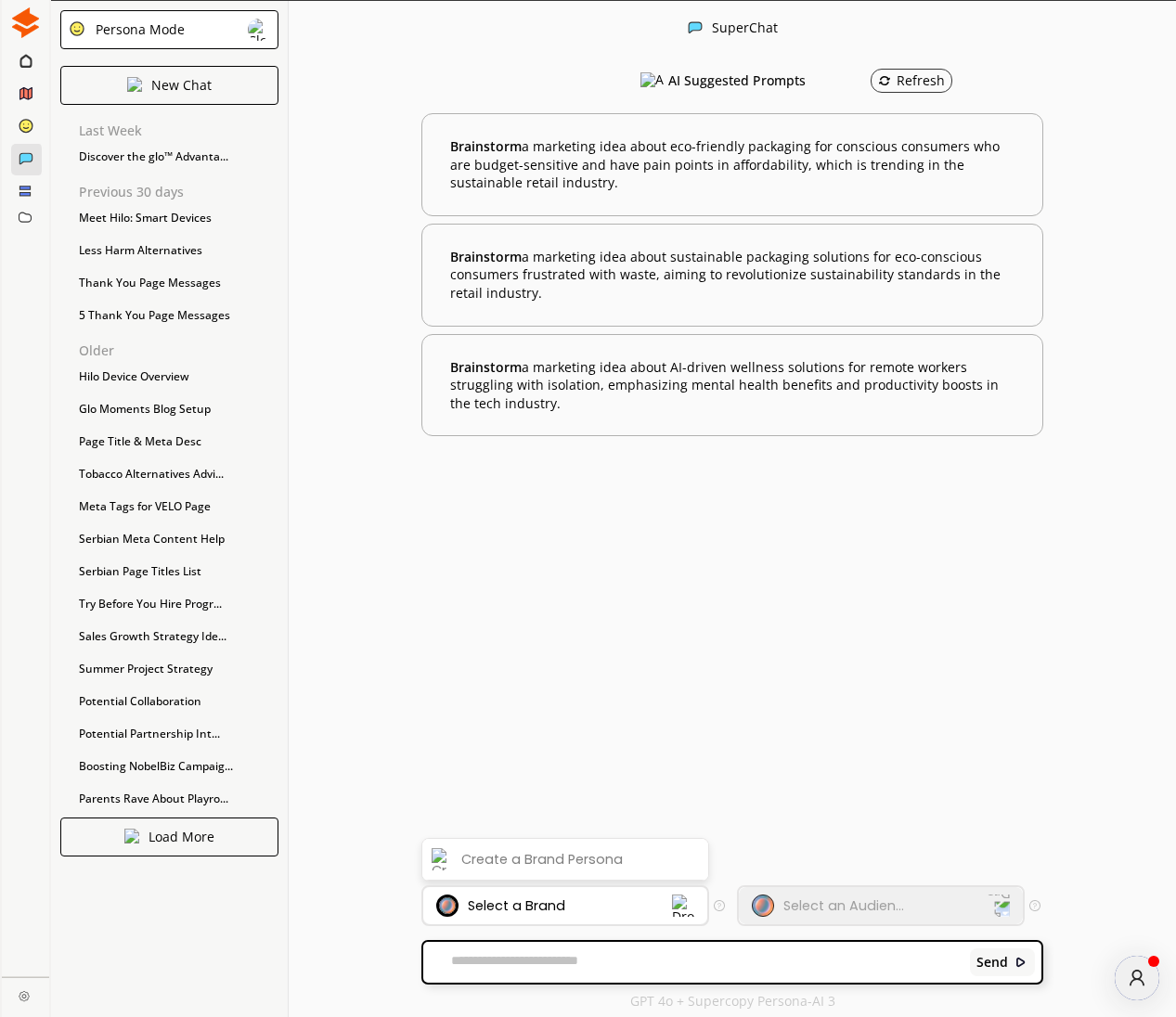 click on "Select a Brand" at bounding box center (554, 906) 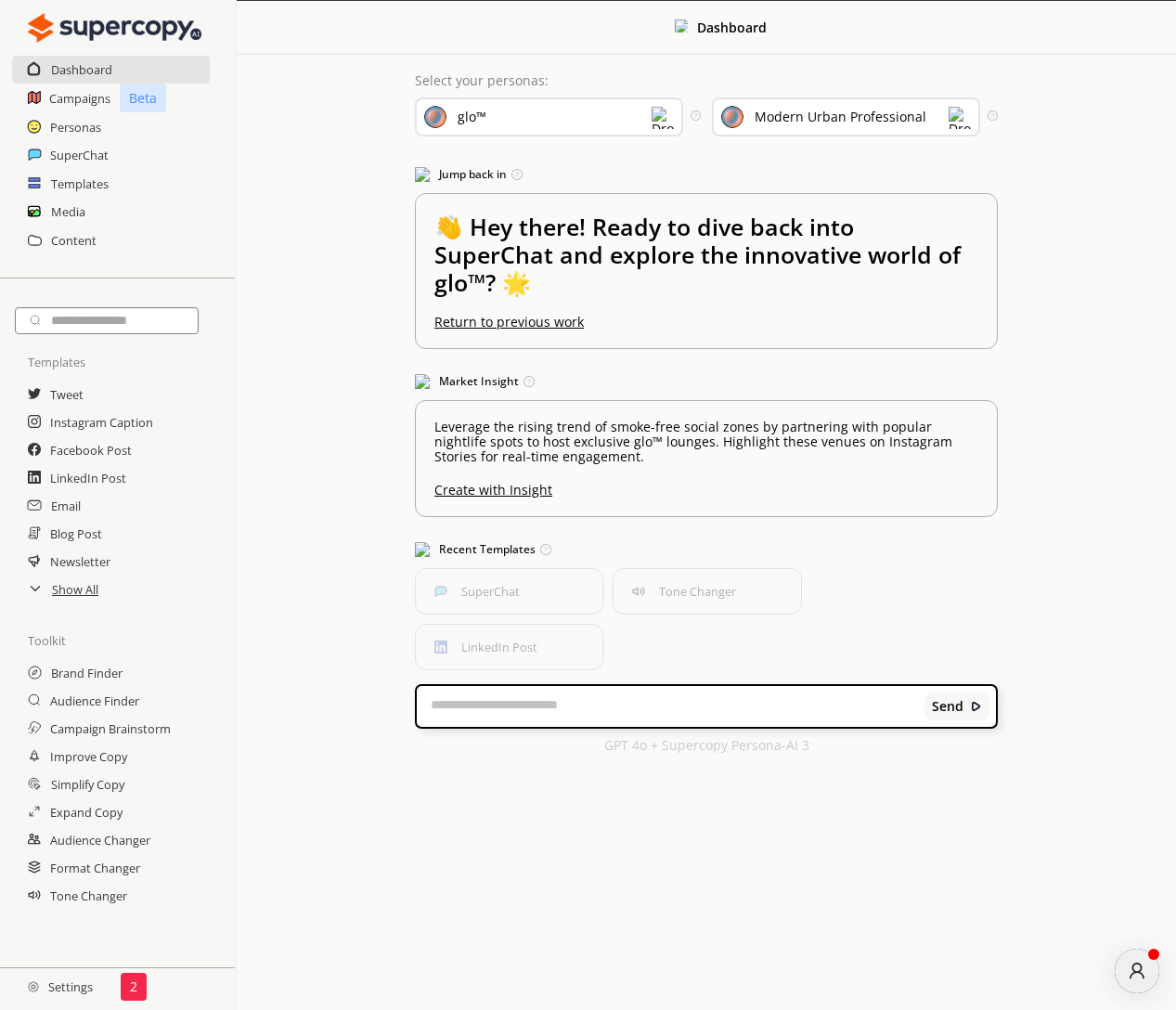 click on "glo™" at bounding box center [549, 115] 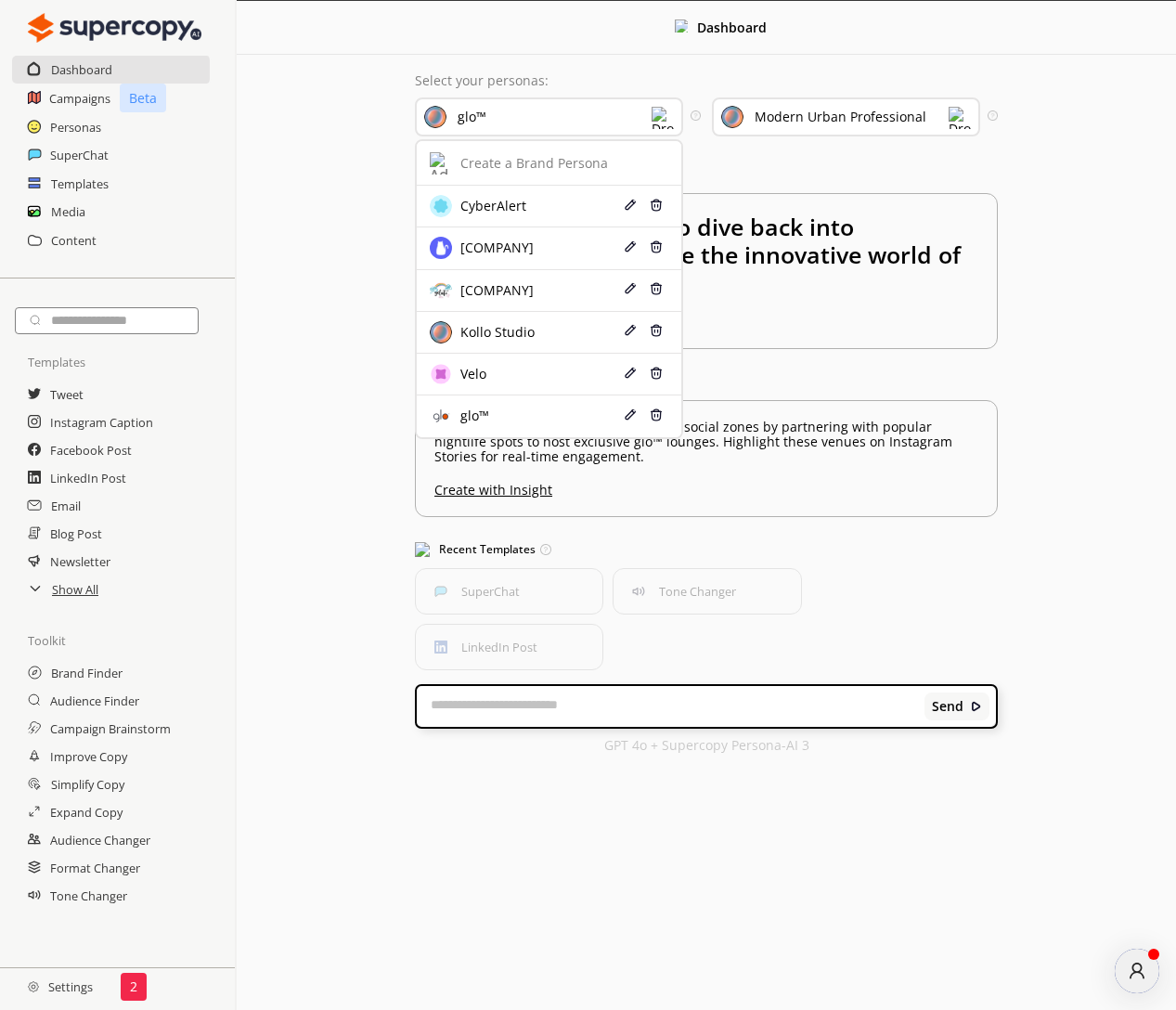 click on "glo™" at bounding box center [549, 117] 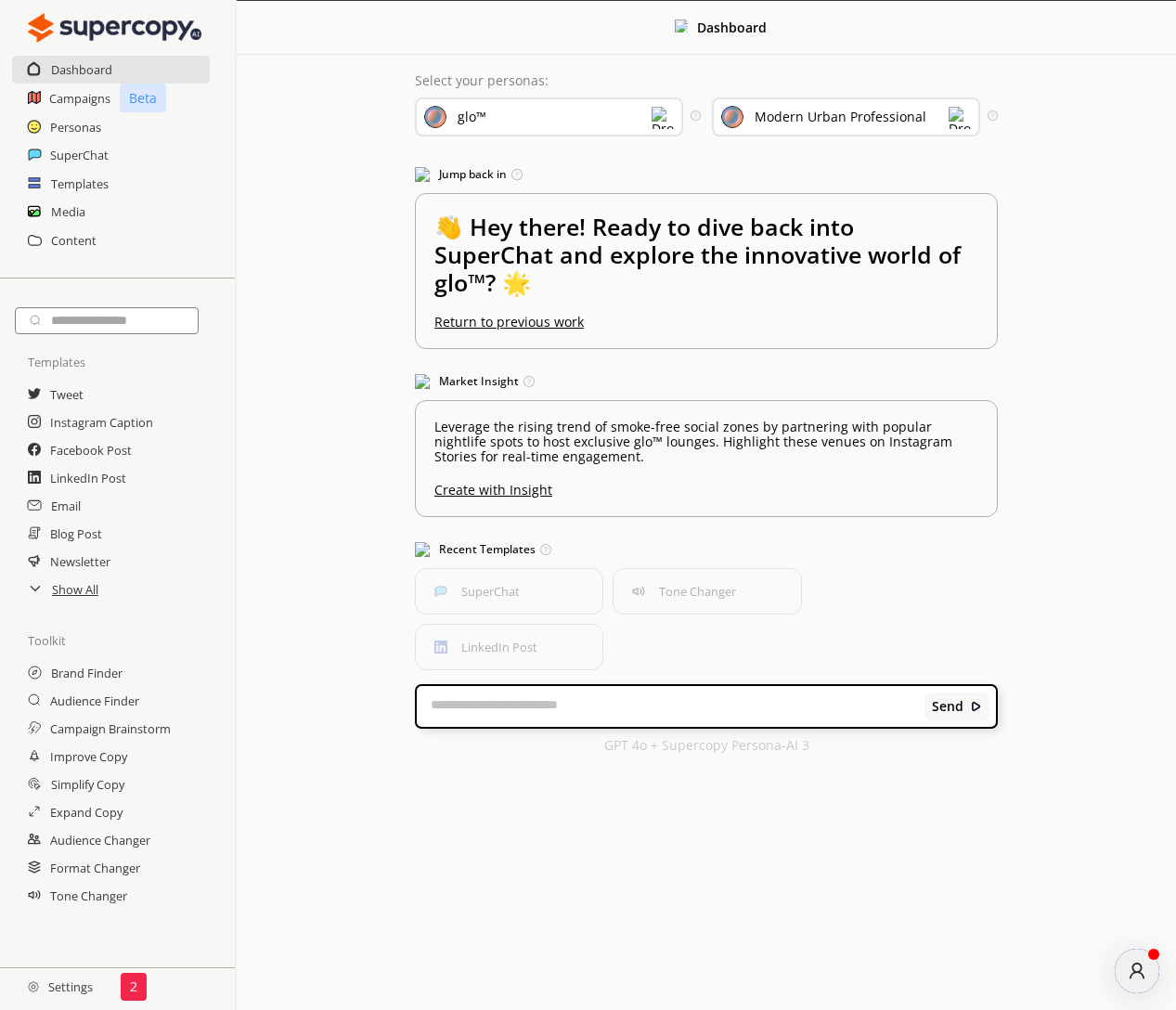 click at bounding box center [670, 706] 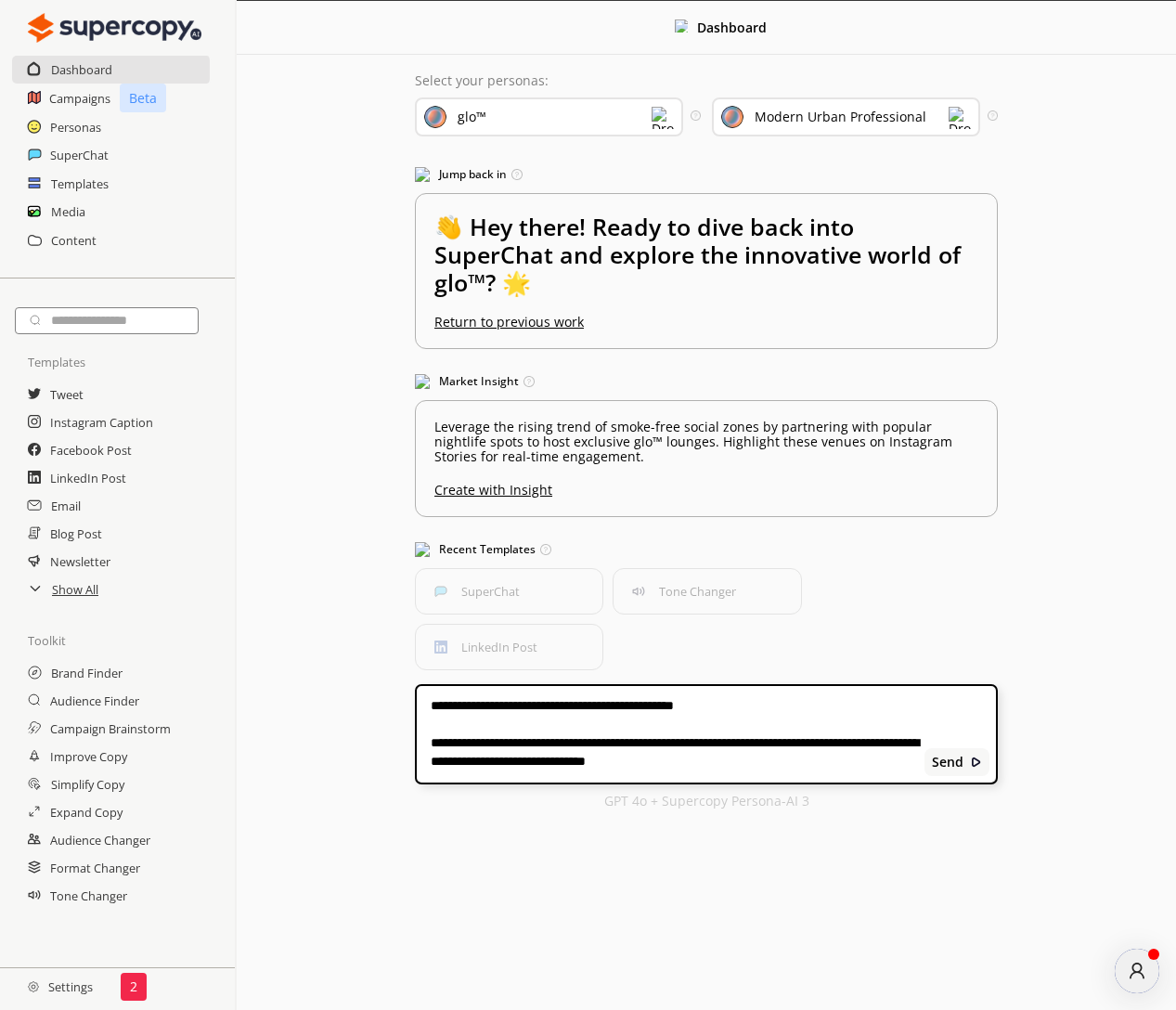 type on "**********" 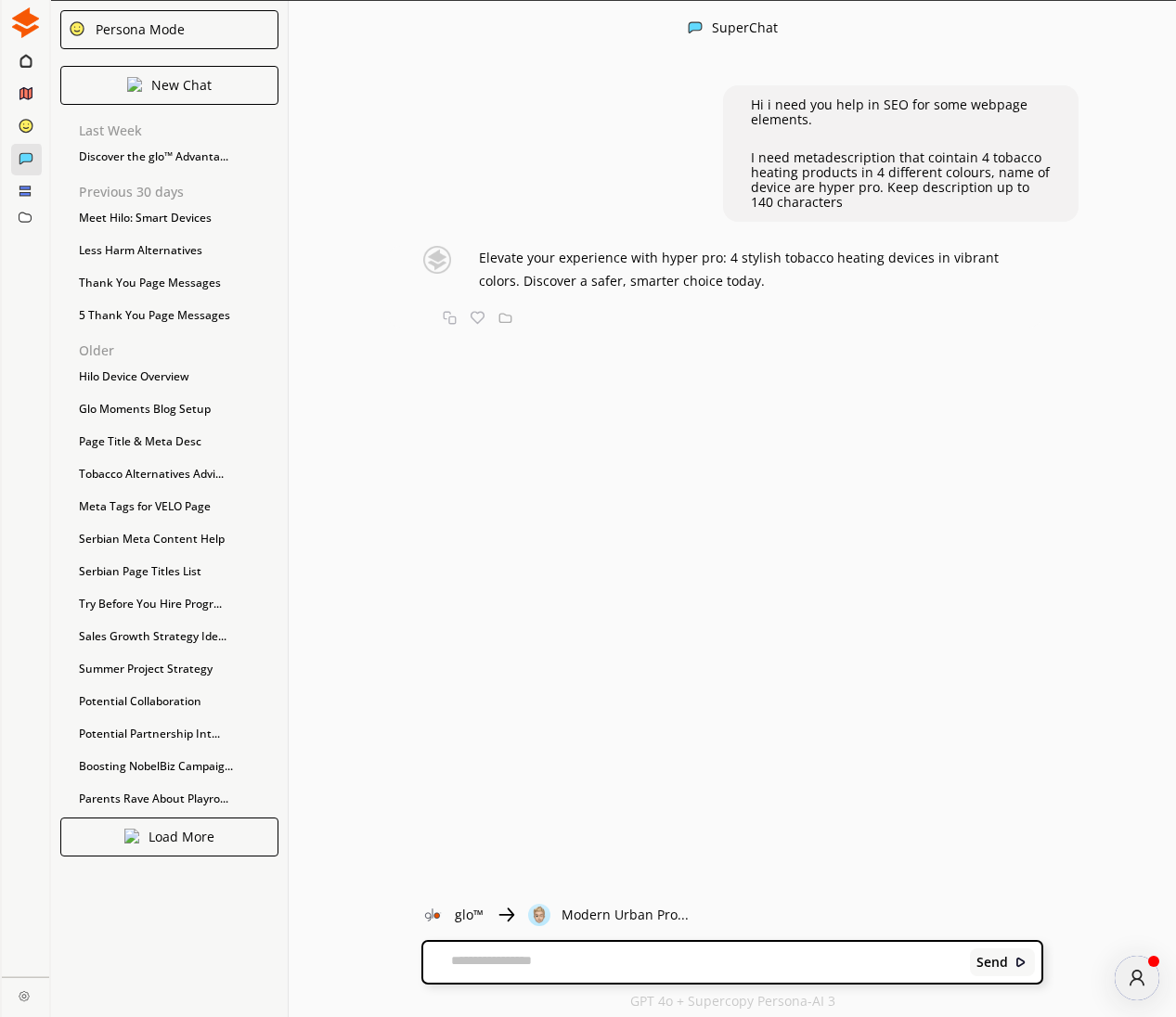 click on "Elevate your experience with hyper pro: 4 stylish tobacco heating devices in vibrant colors. Discover a safer, smarter choice today." at bounding box center [761, 269] 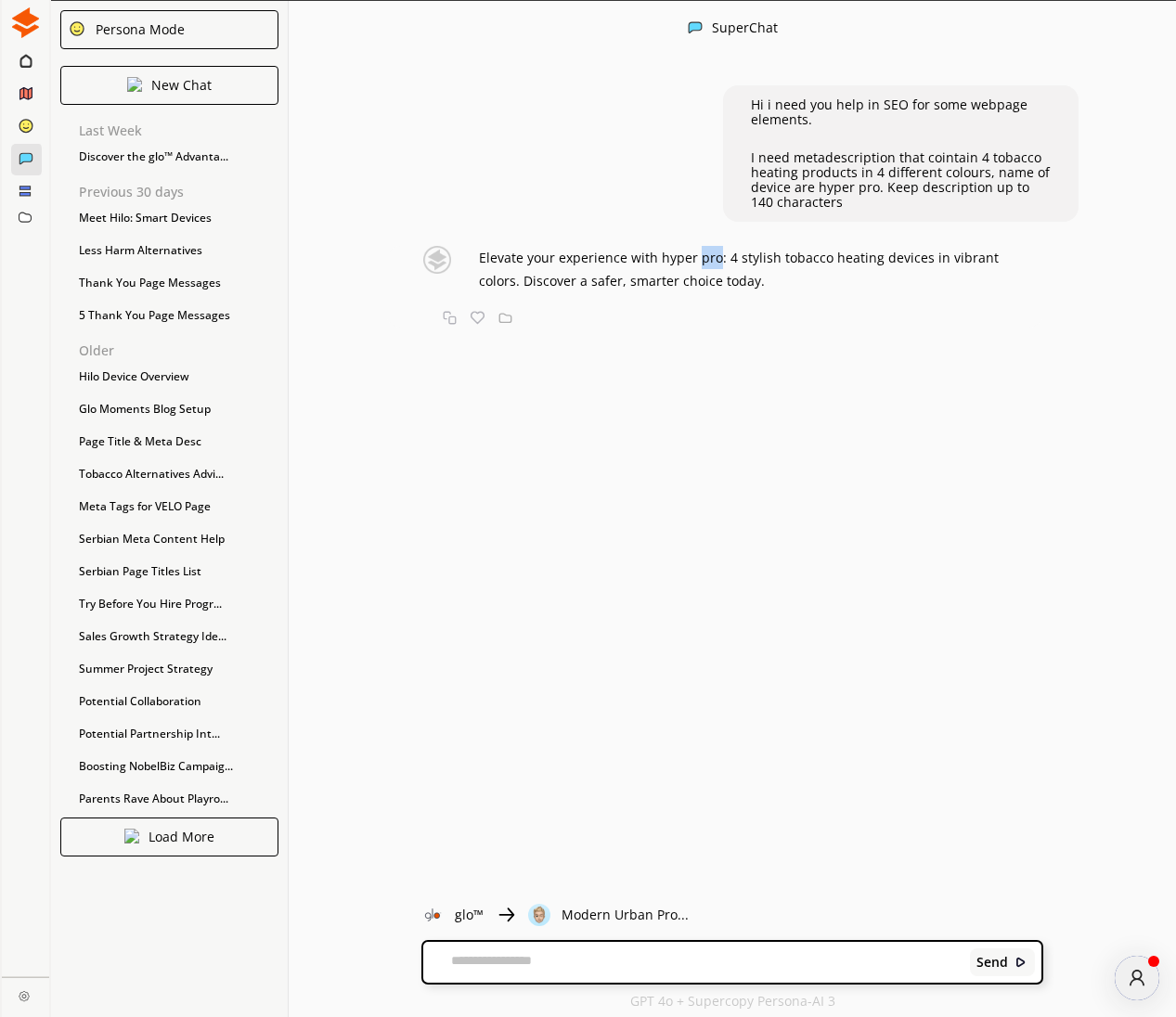 click on "Elevate your experience with hyper pro: 4 stylish tobacco heating devices in vibrant colors. Discover a safer, smarter choice today." at bounding box center (761, 269) 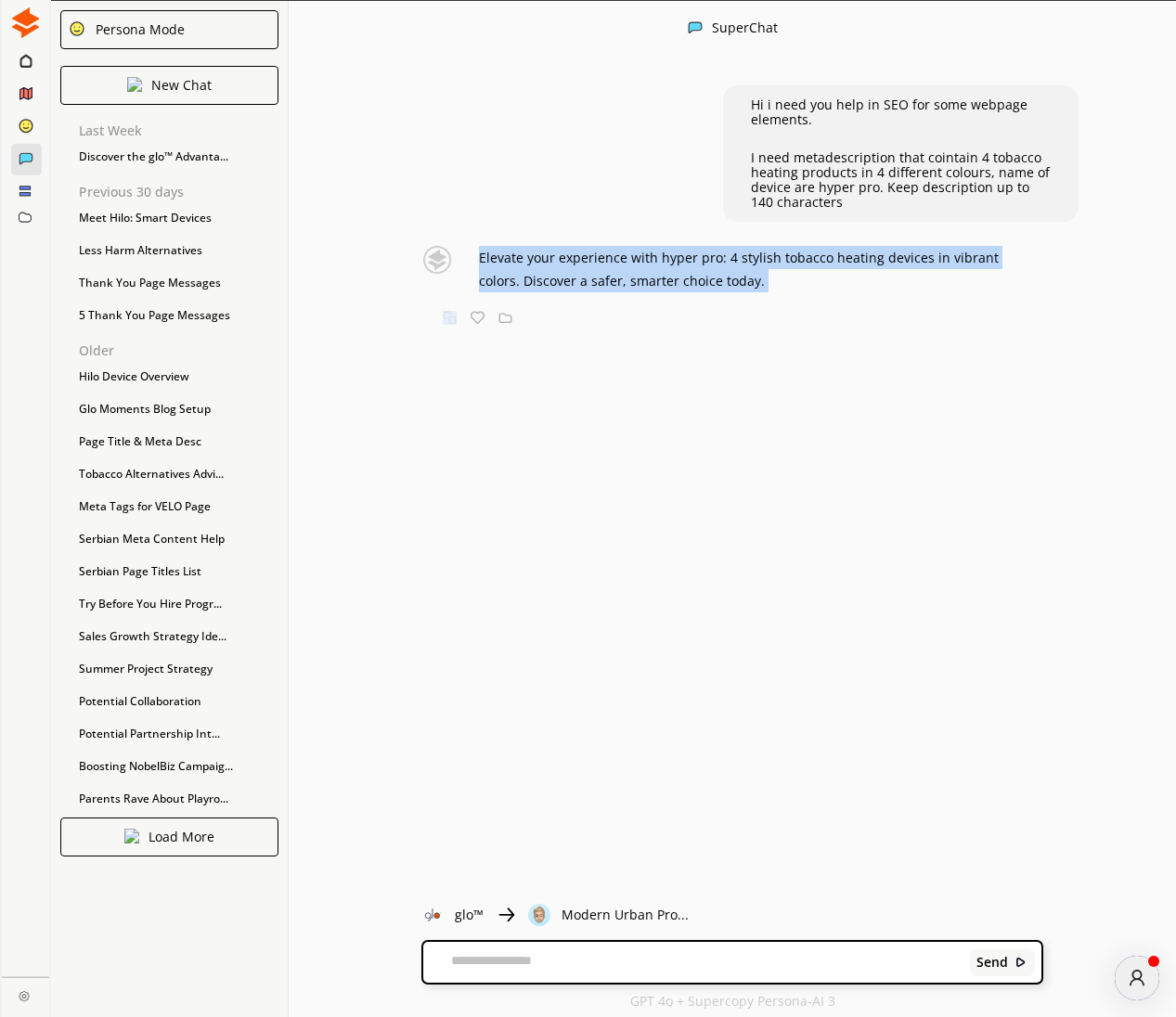 click on "Elevate your experience with hyper pro: 4 stylish tobacco heating devices in vibrant colors. Discover a safer, smarter choice today." at bounding box center (761, 269) 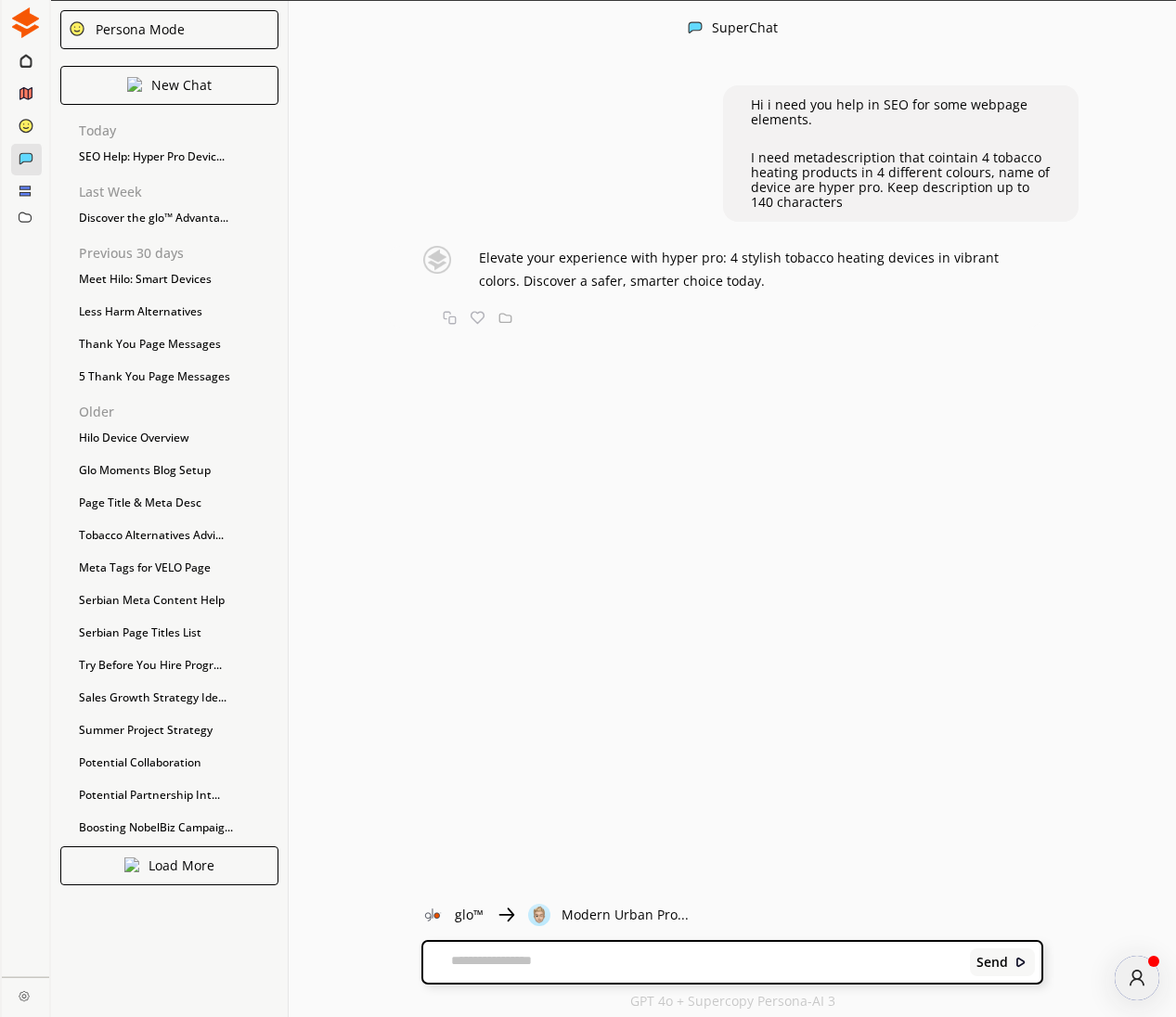 click on "Send" at bounding box center [731, 962] 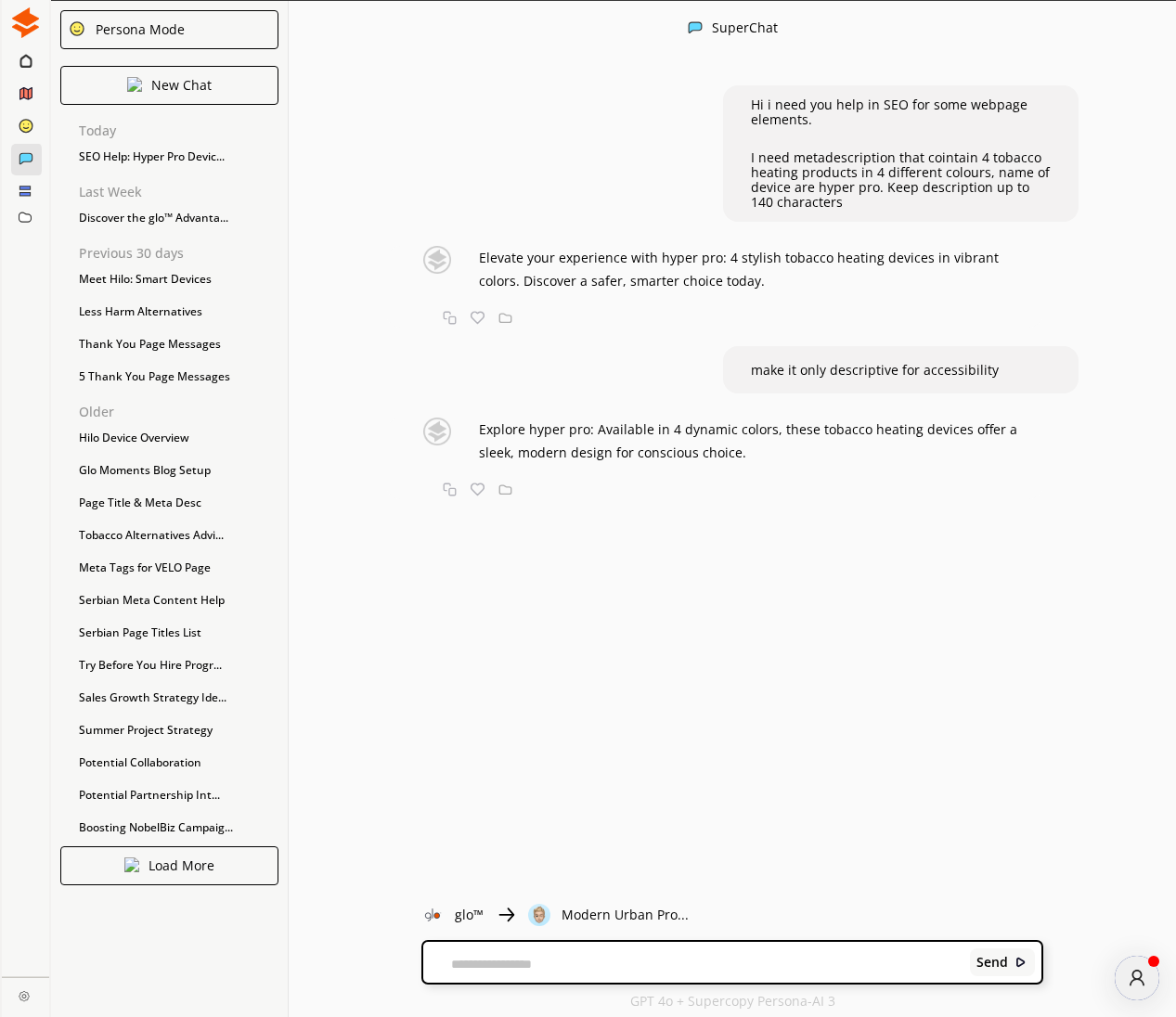 click on "Explore hyper pro: Available in 4 dynamic colors, these tobacco heating devices offer a sleek, modern design for conscious choice." at bounding box center [761, 441] 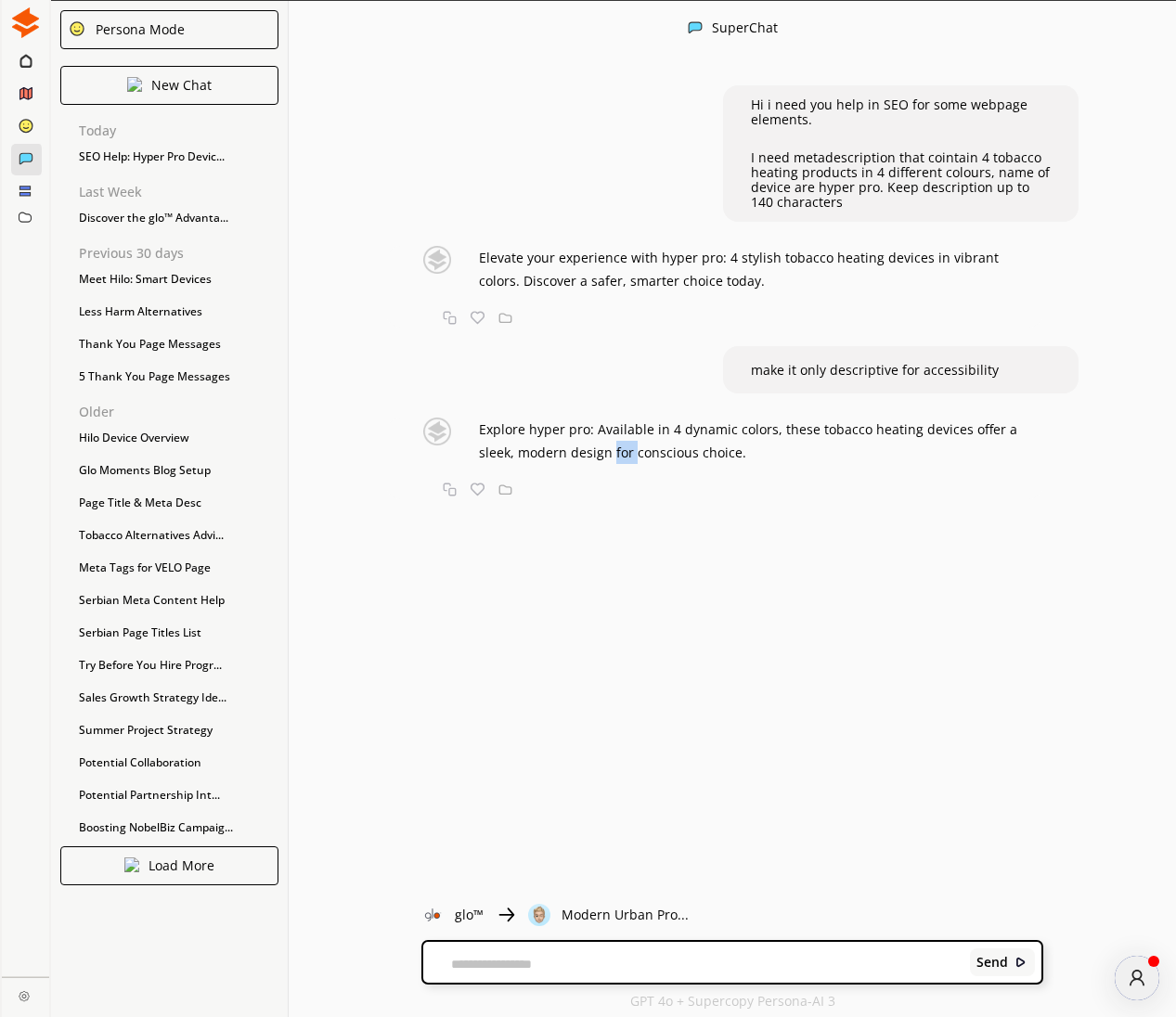 click on "Explore hyper pro: Available in 4 dynamic colors, these tobacco heating devices offer a sleek, modern design for conscious choice." at bounding box center [761, 441] 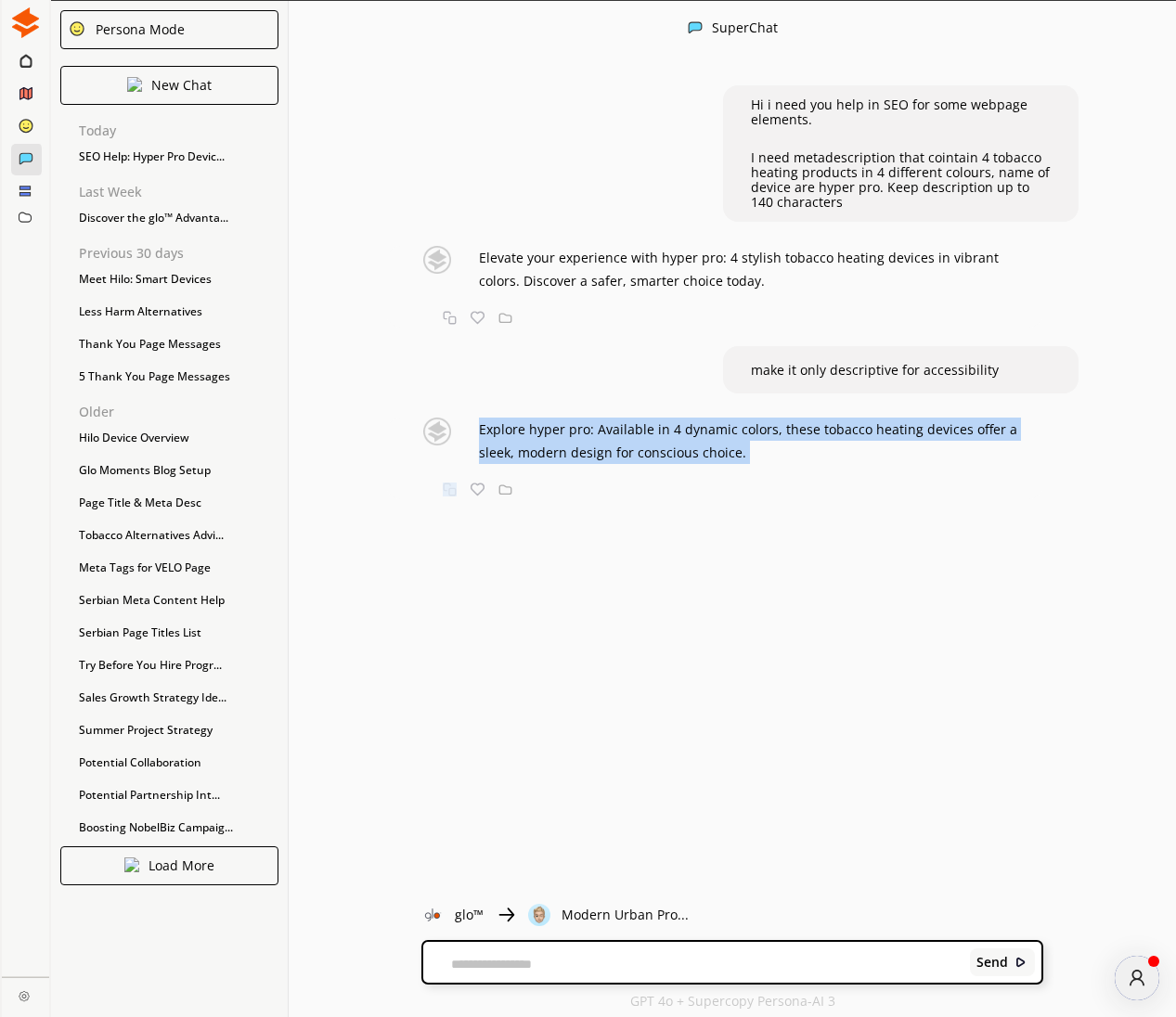 click on "Explore hyper pro: Available in 4 dynamic colors, these tobacco heating devices offer a sleek, modern design for conscious choice." at bounding box center [761, 441] 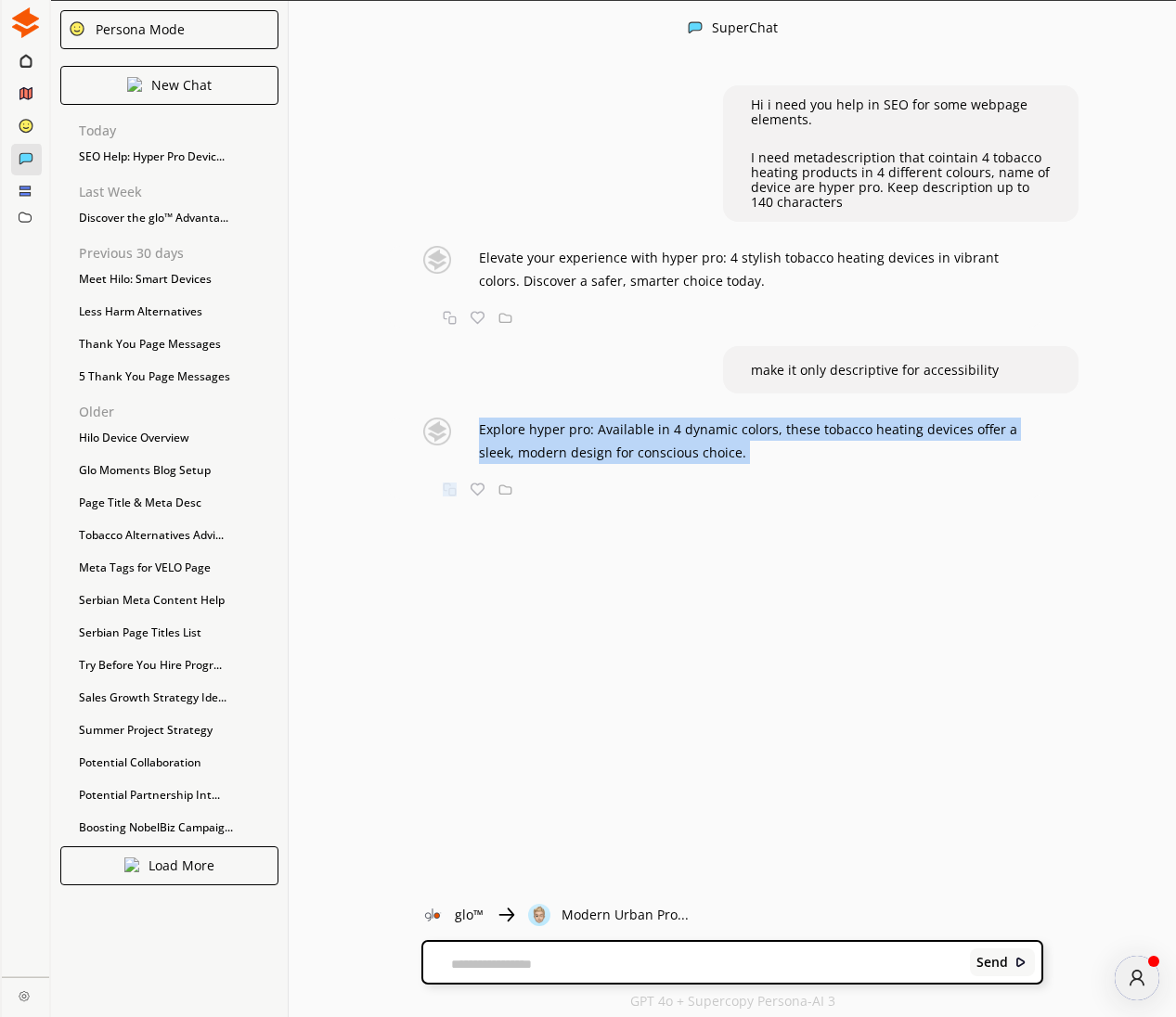 copy on "Explore hyper pro: Available in 4 dynamic colors, these tobacco heating devices offer a sleek, modern design for conscious choice." 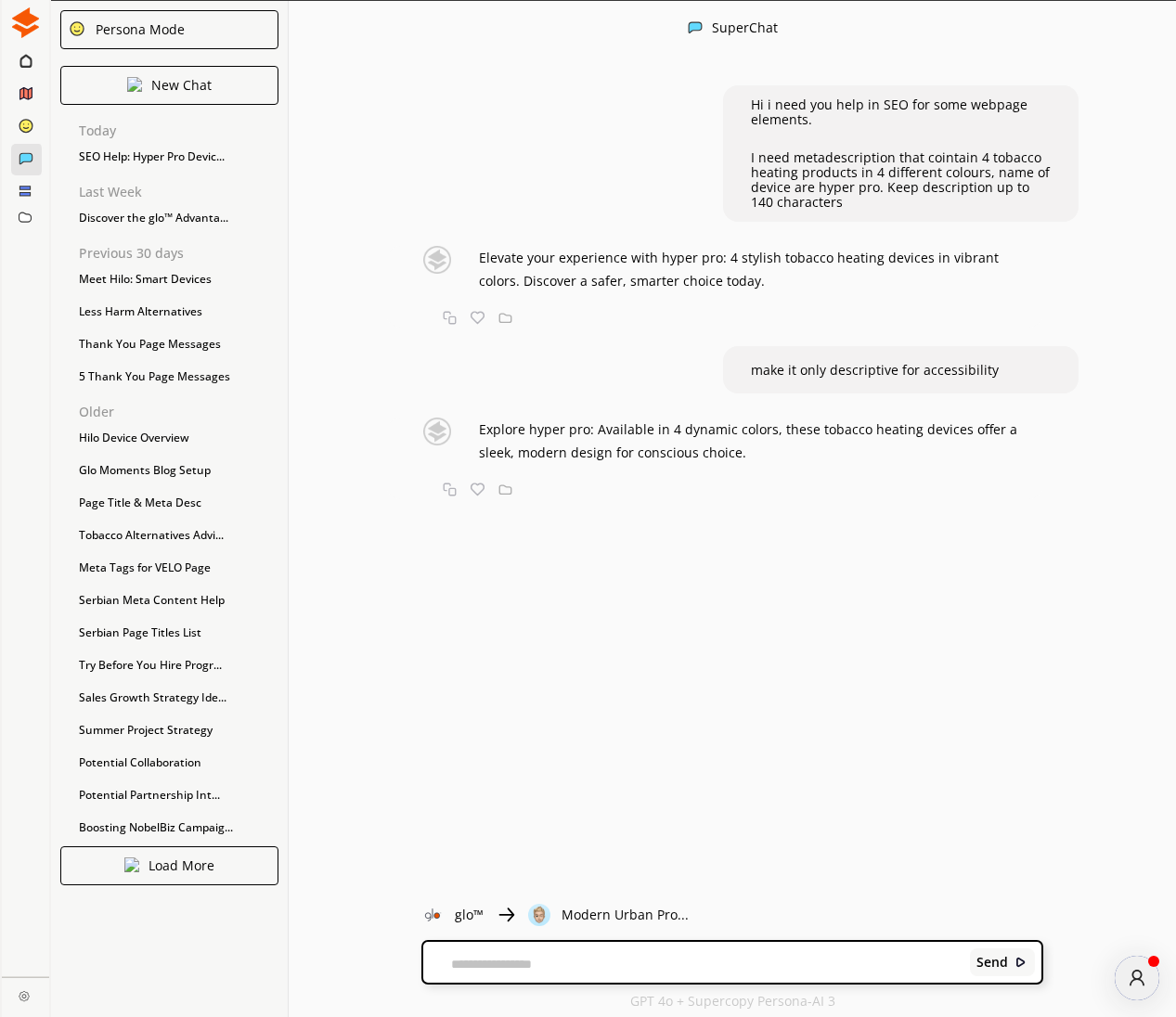 click at bounding box center (693, 964) 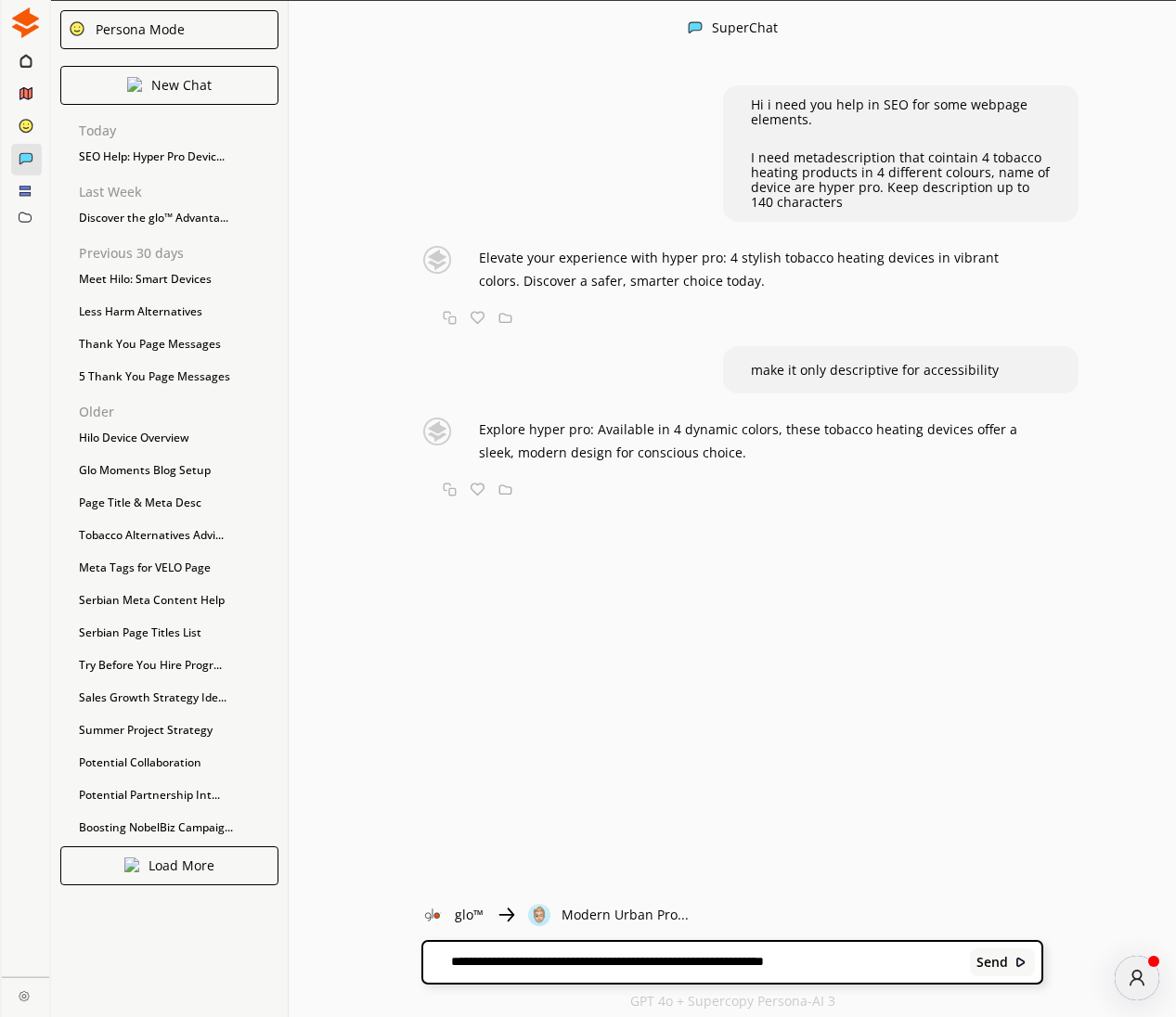 click on "**********" at bounding box center (693, 962) 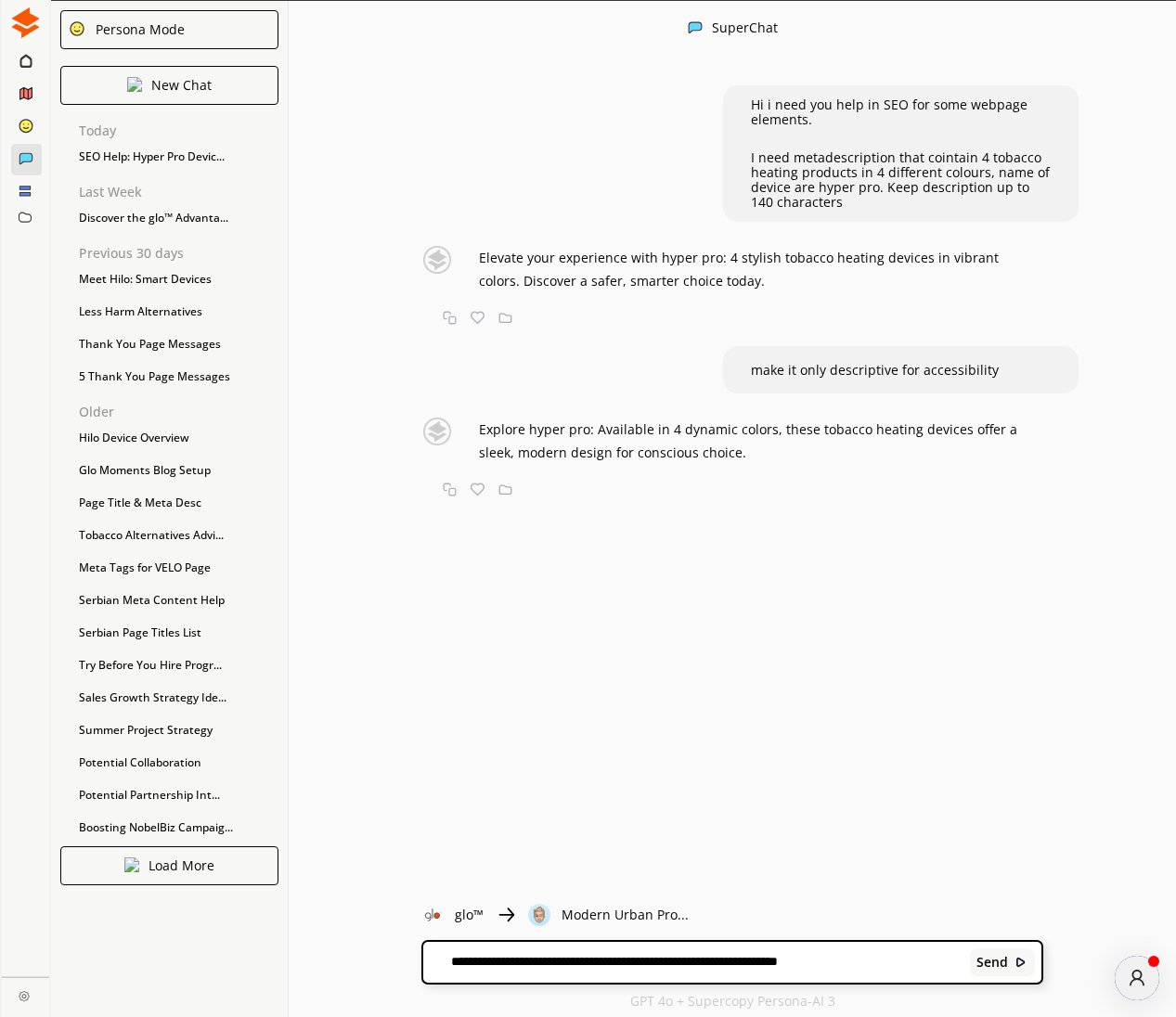 type on "**********" 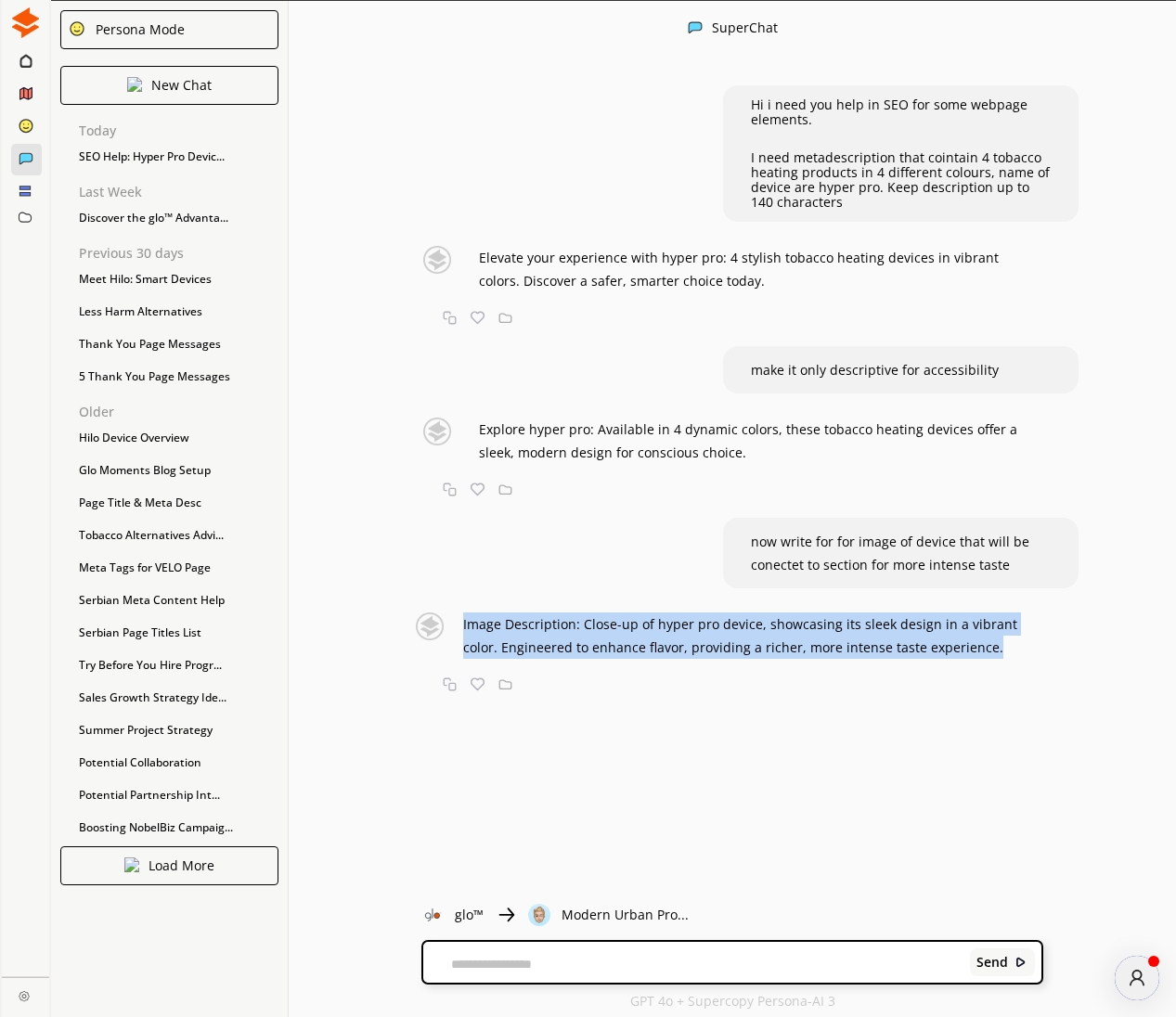 drag, startPoint x: 581, startPoint y: 628, endPoint x: 995, endPoint y: 644, distance: 414.30906 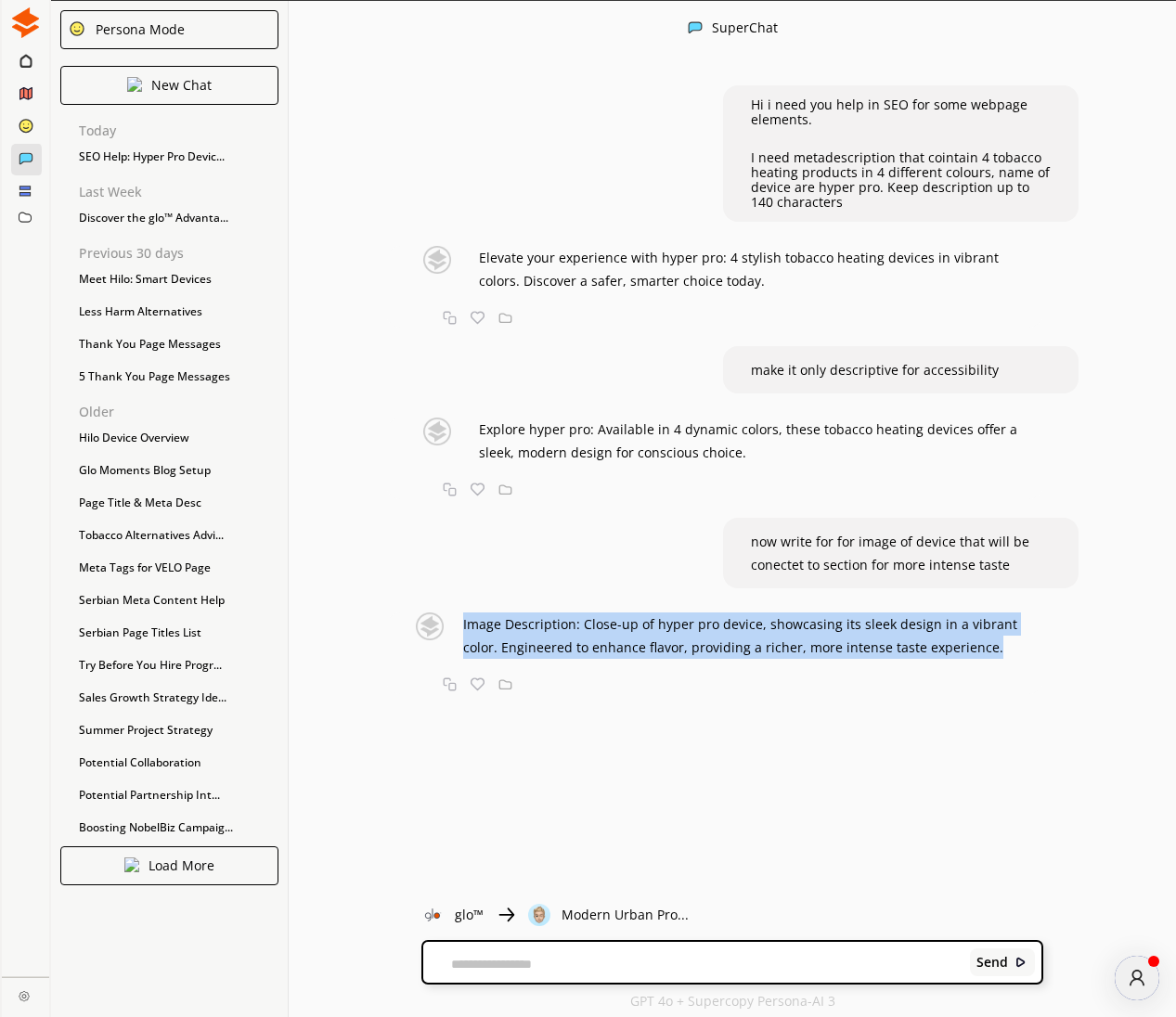 click on "Image Description: Close-up of hyper pro device, showcasing its sleek design in a vibrant color. Engineered to enhance flavor, providing a richer, more intense taste experience." at bounding box center [753, 636] 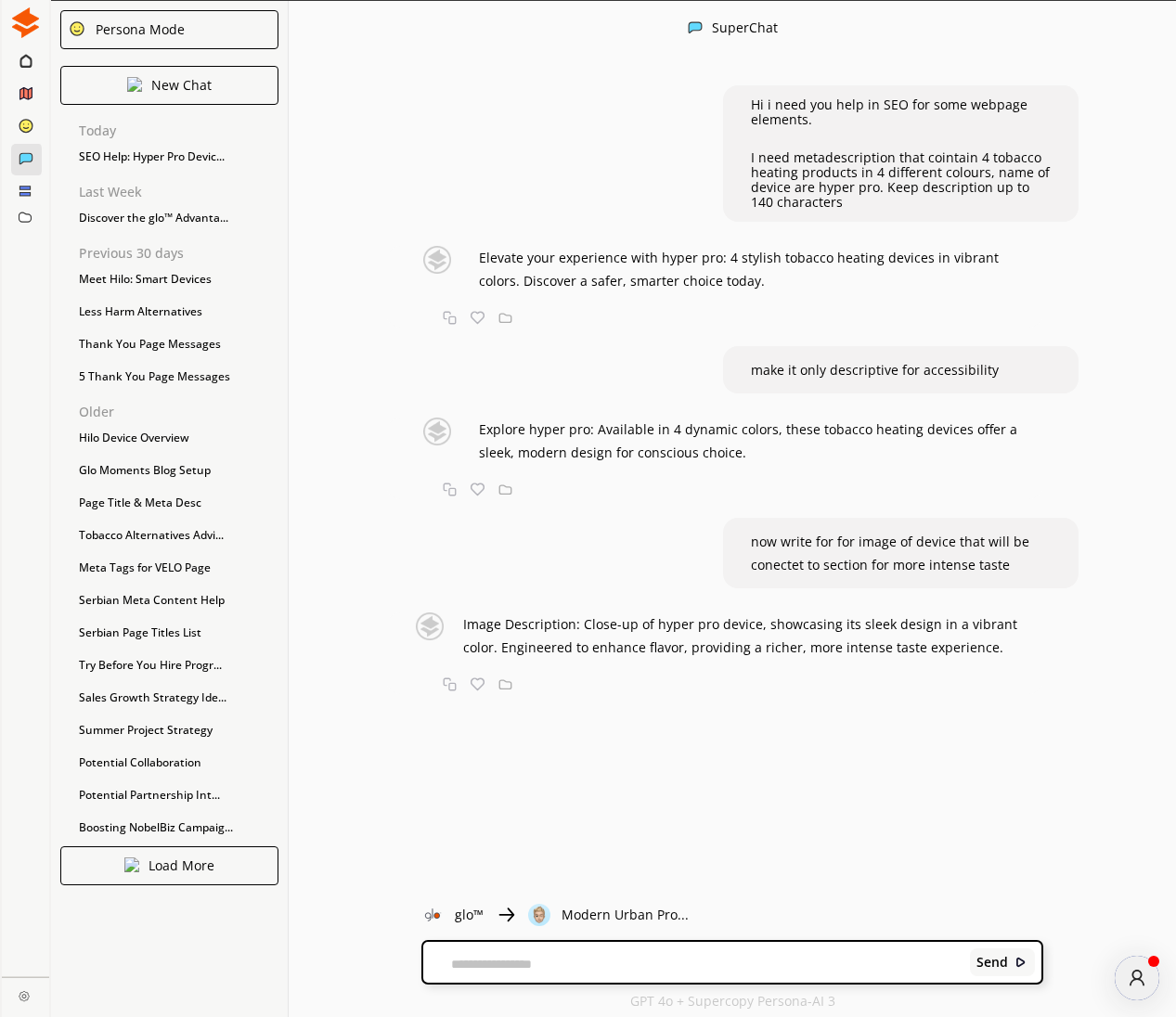 click on "Image Description: Close-up of hyper pro device, showcasing its sleek design in a vibrant color. Engineered to enhance flavor, providing a richer, more intense taste experience." at bounding box center [740, 636] 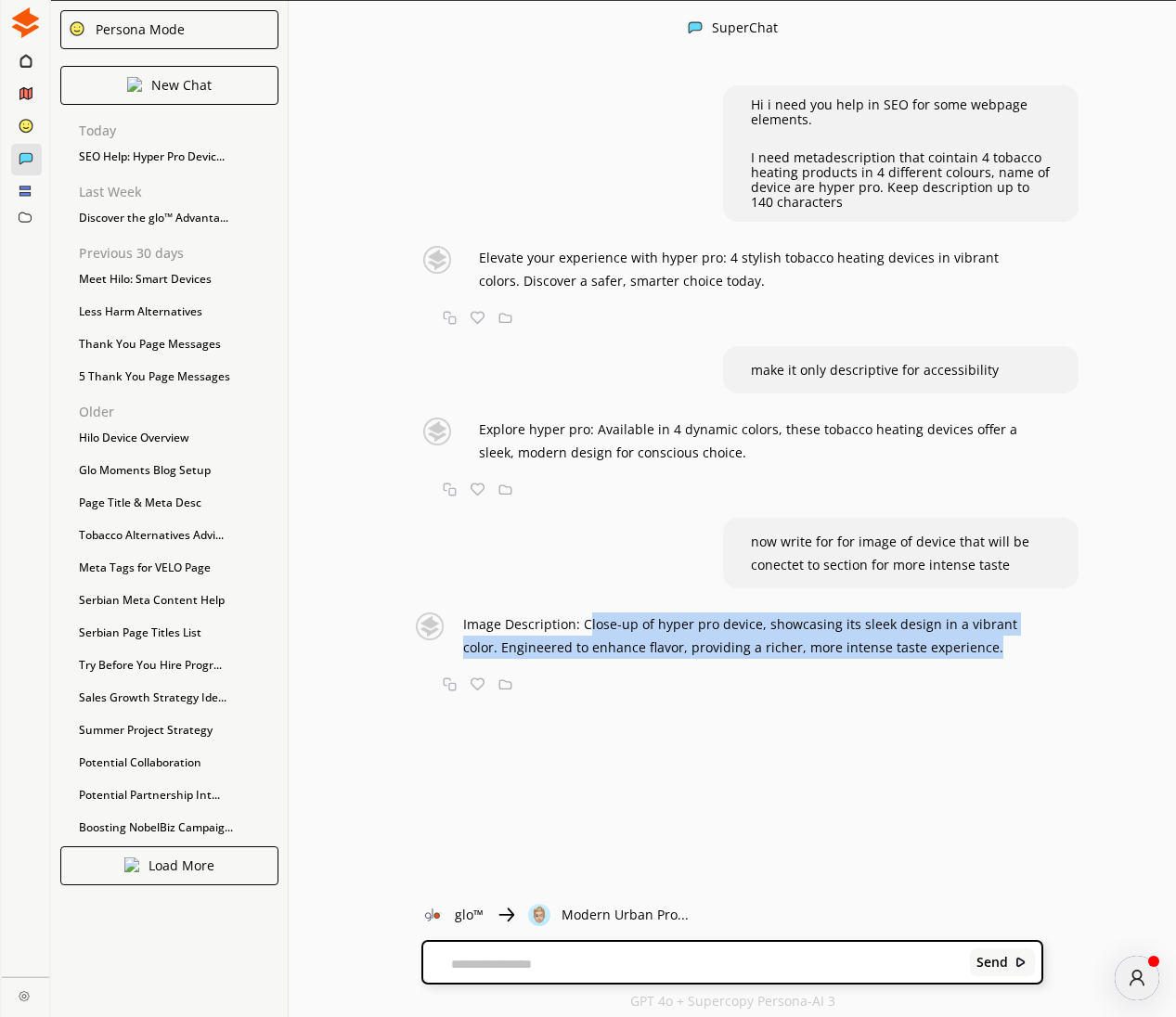 drag, startPoint x: 586, startPoint y: 627, endPoint x: 972, endPoint y: 669, distance: 388.27825 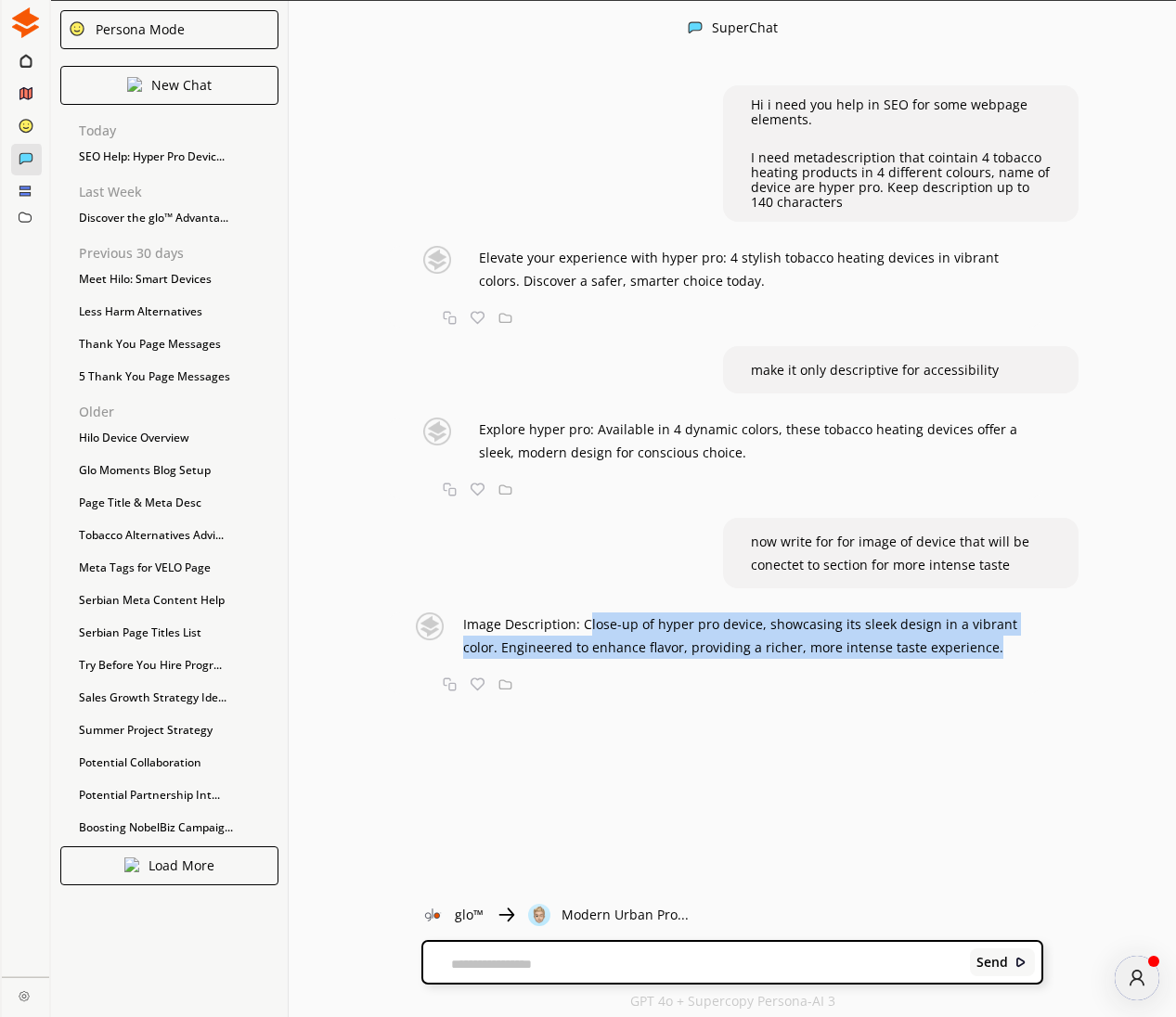 click on "Image Description: Close-up of hyper pro device, showcasing its sleek design in a vibrant color. Engineered to enhance flavor, providing a richer, more intense taste experience. Copy Favorite Save" at bounding box center (714, 653) 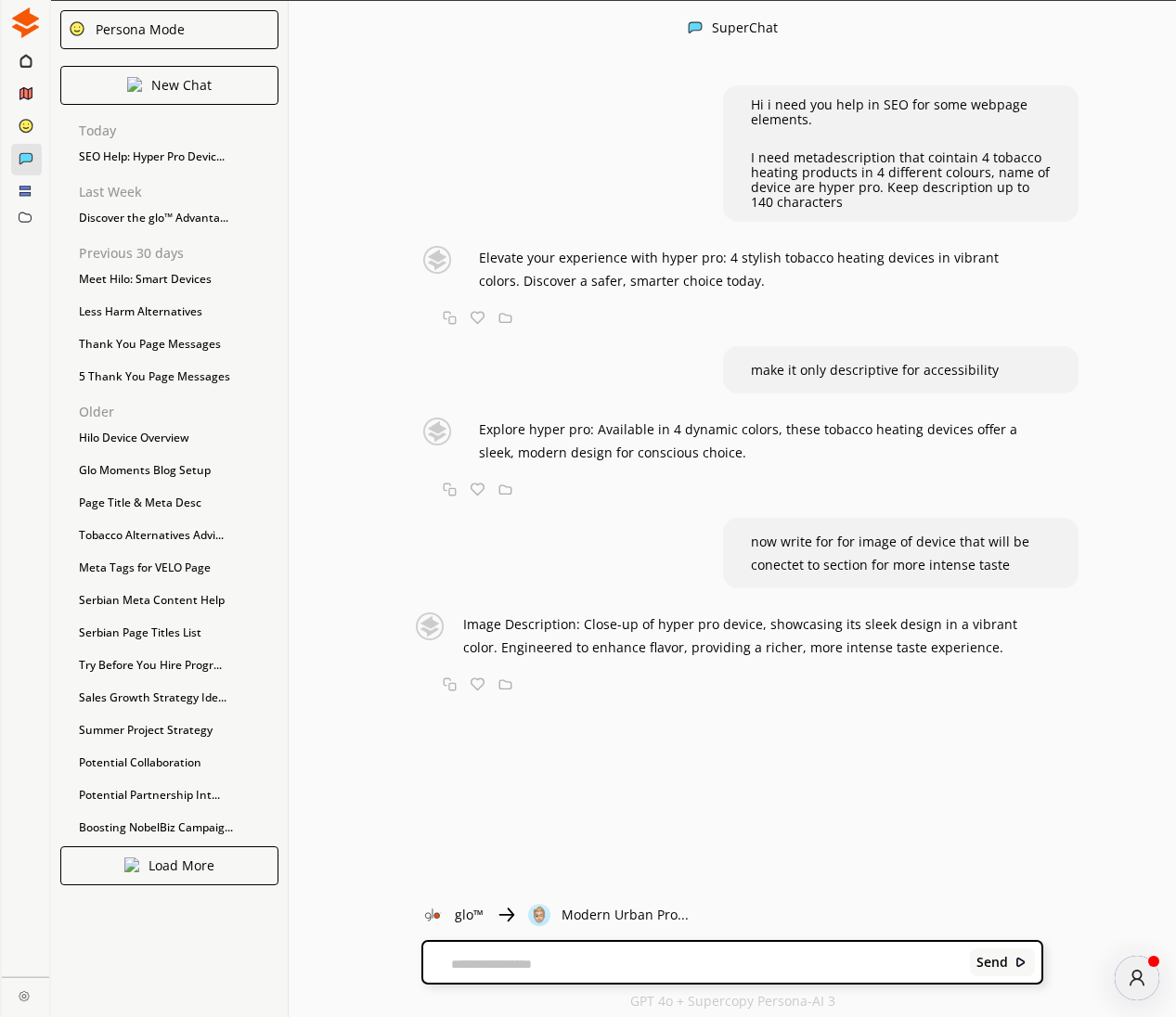 click on "Send" at bounding box center (731, 955) 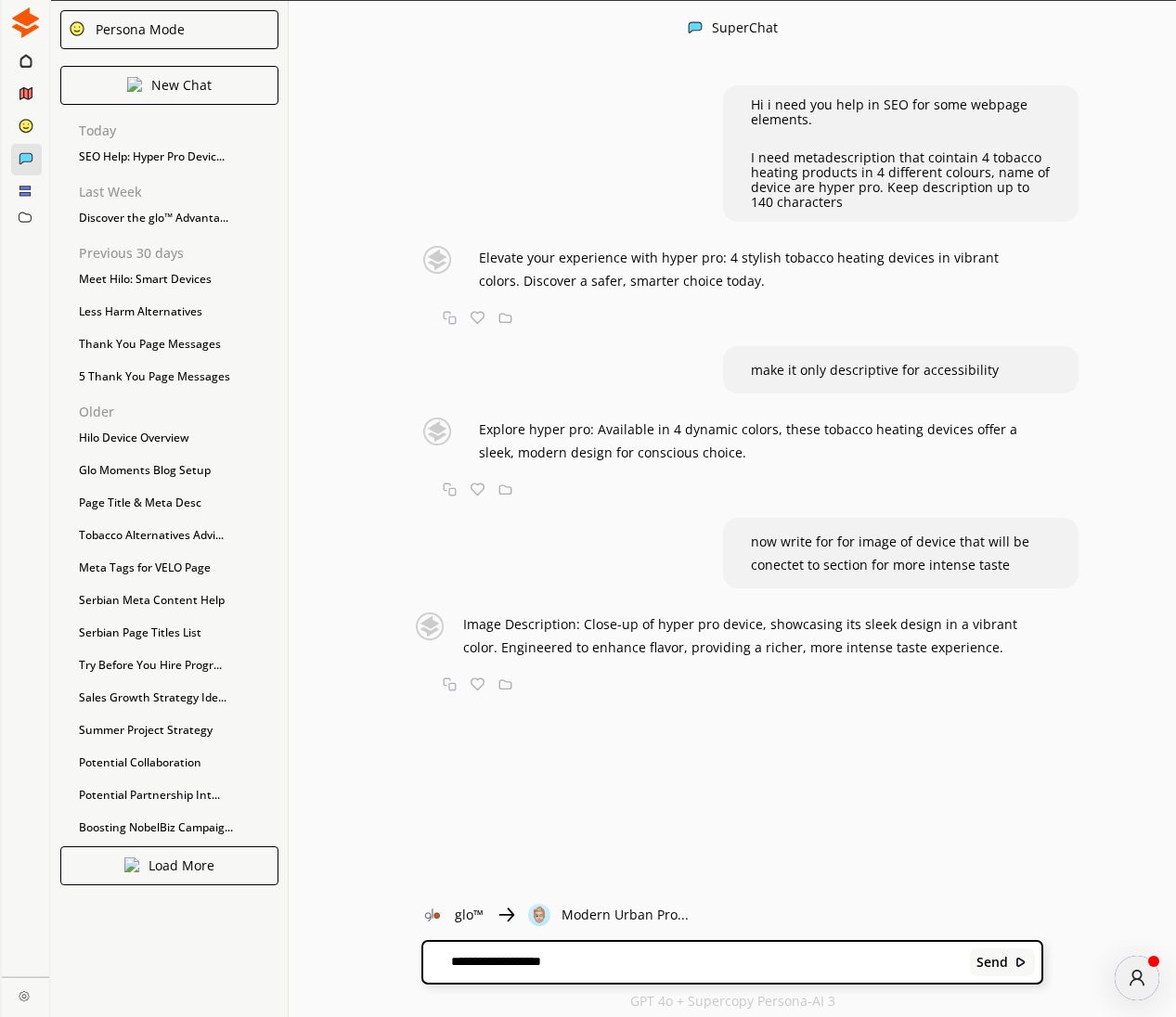 type on "**********" 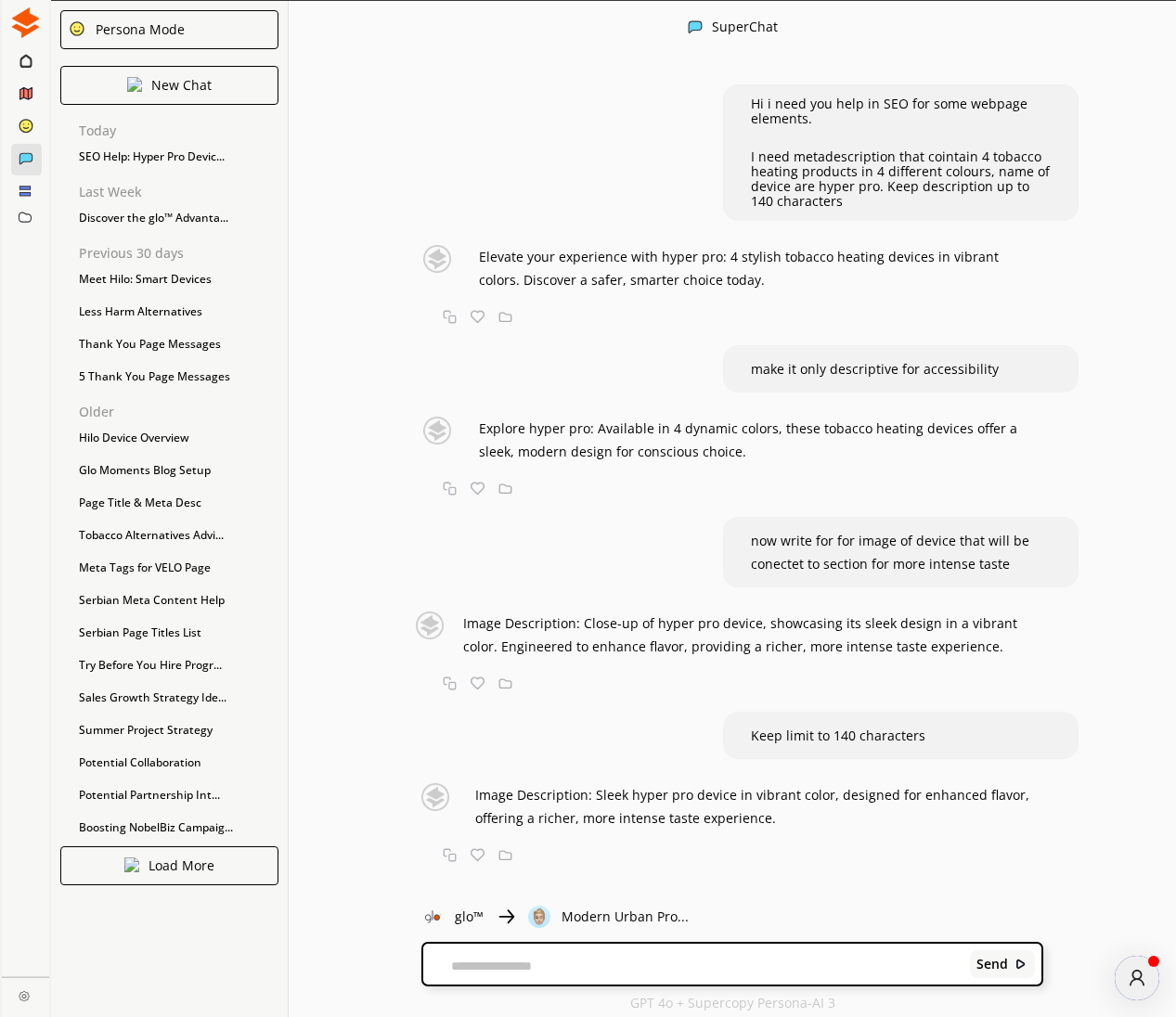 drag, startPoint x: 583, startPoint y: 623, endPoint x: 986, endPoint y: 648, distance: 403.77469 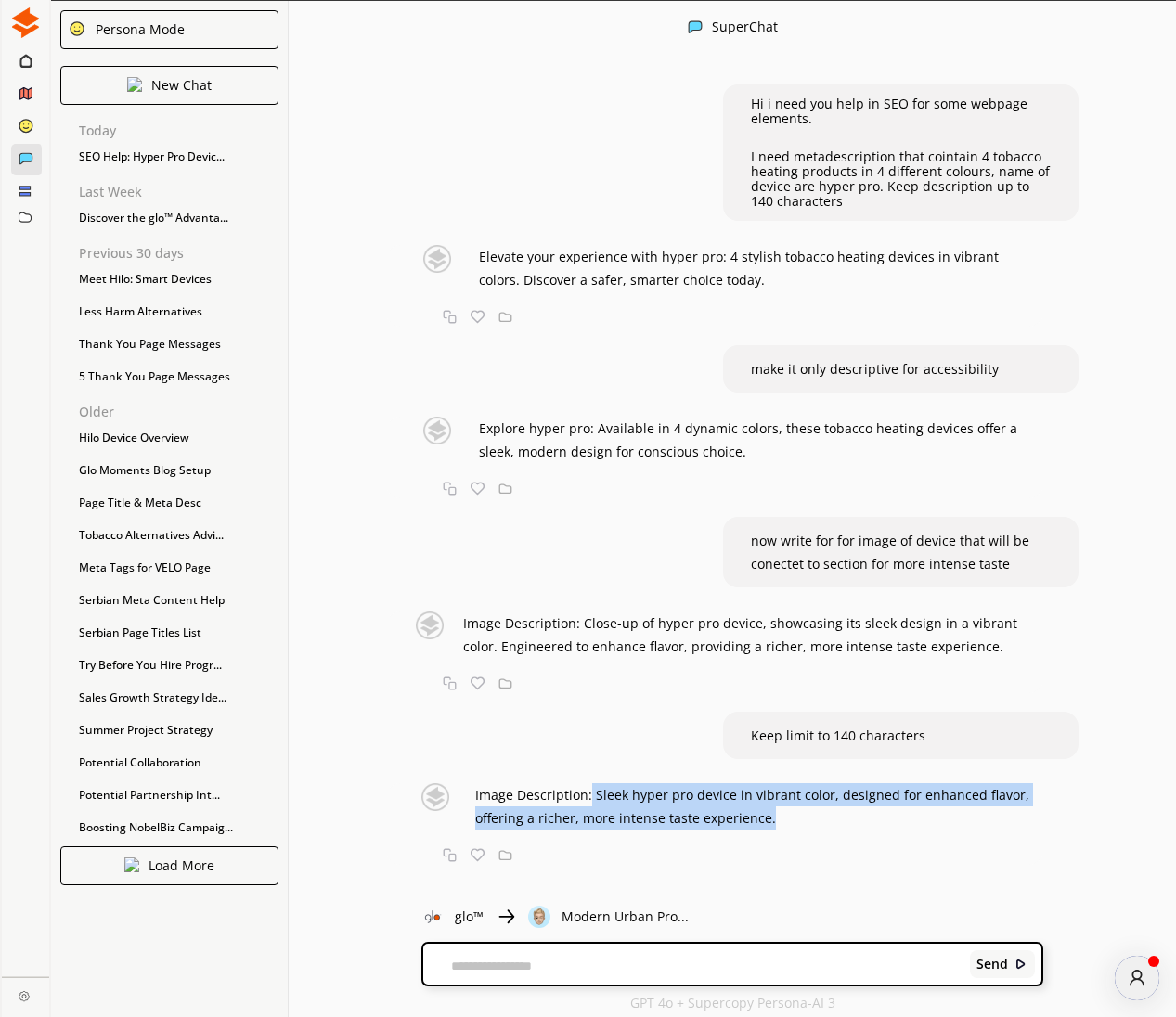 drag, startPoint x: 592, startPoint y: 800, endPoint x: 817, endPoint y: 830, distance: 226.99119 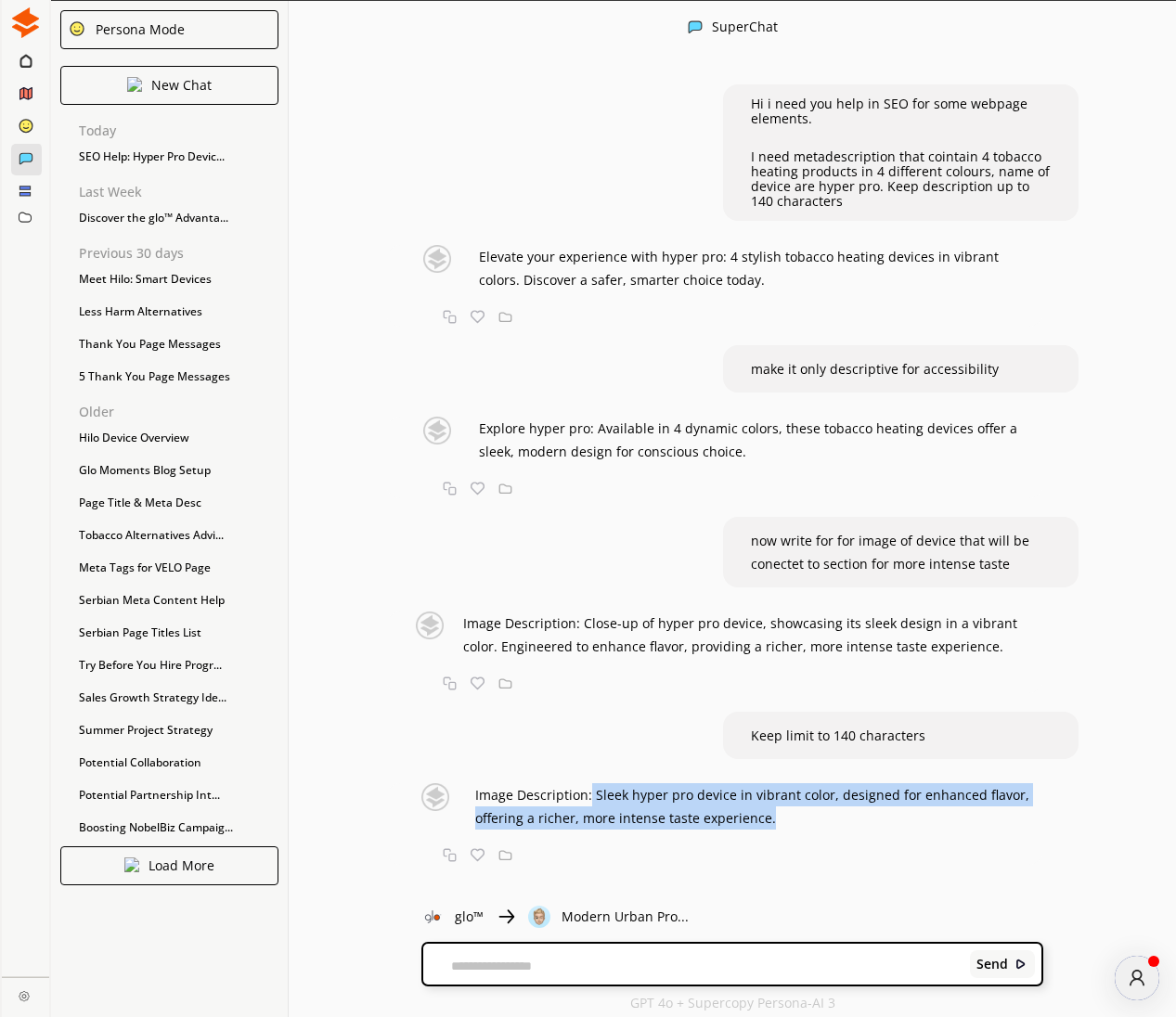 click on "Image Description: Sleek hyper pro device in vibrant color, designed for enhanced flavor, offering a richer, more intense taste experience." at bounding box center [758, 806] 